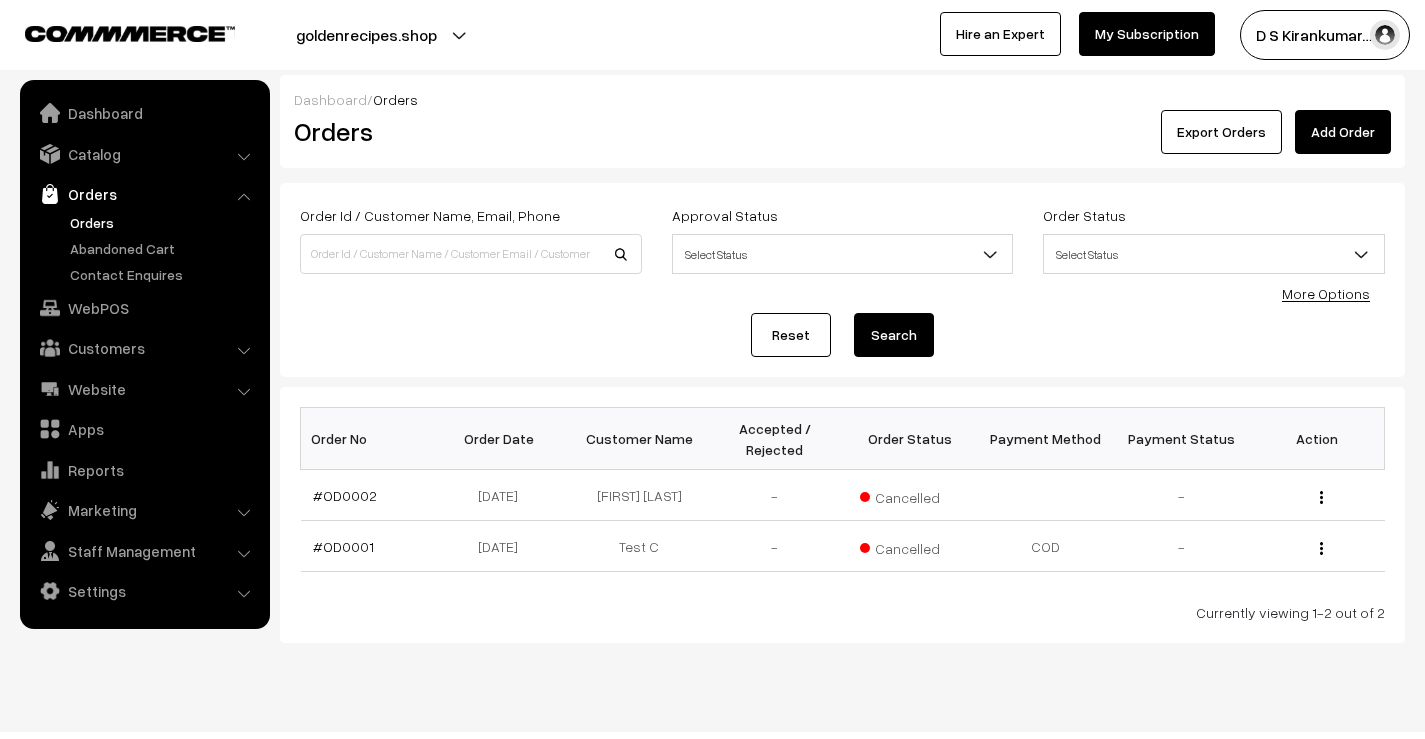 scroll, scrollTop: 0, scrollLeft: 0, axis: both 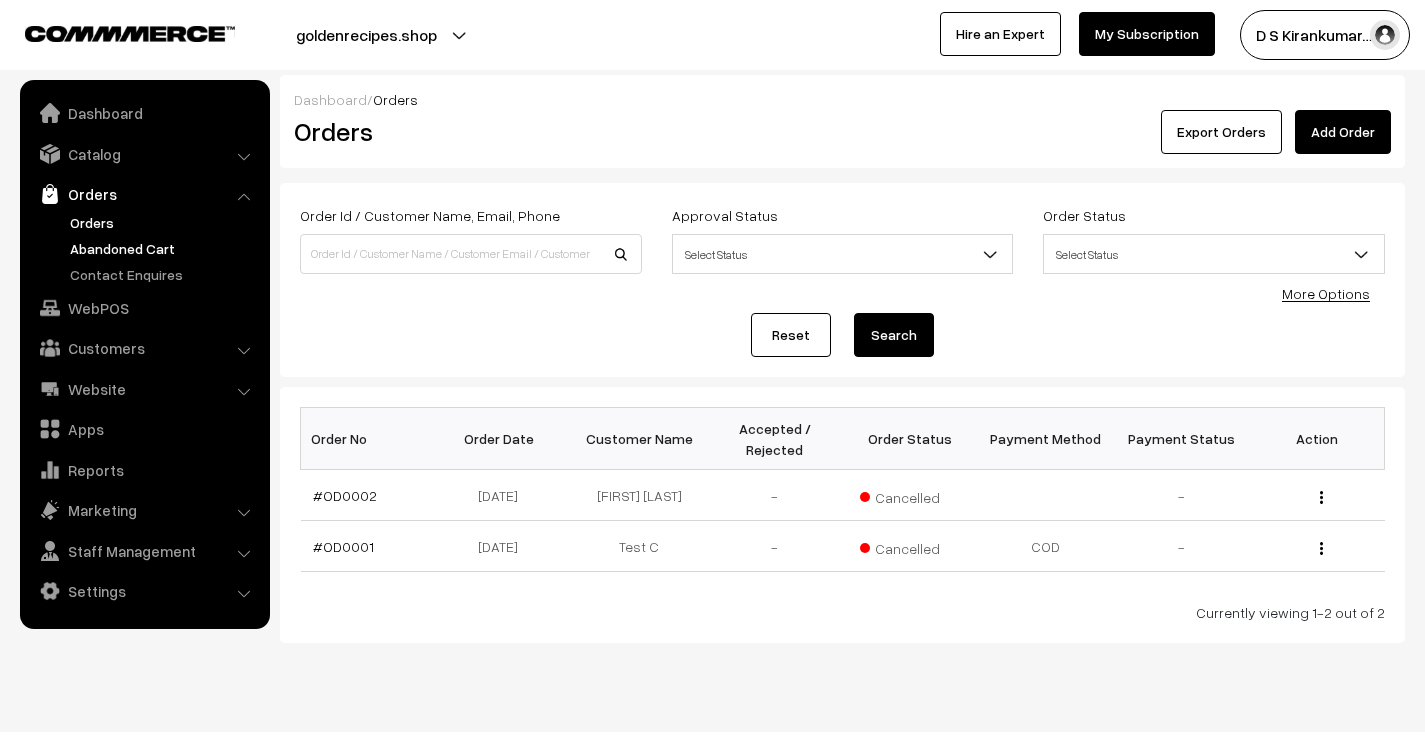 click on "Abandoned Cart" at bounding box center (164, 248) 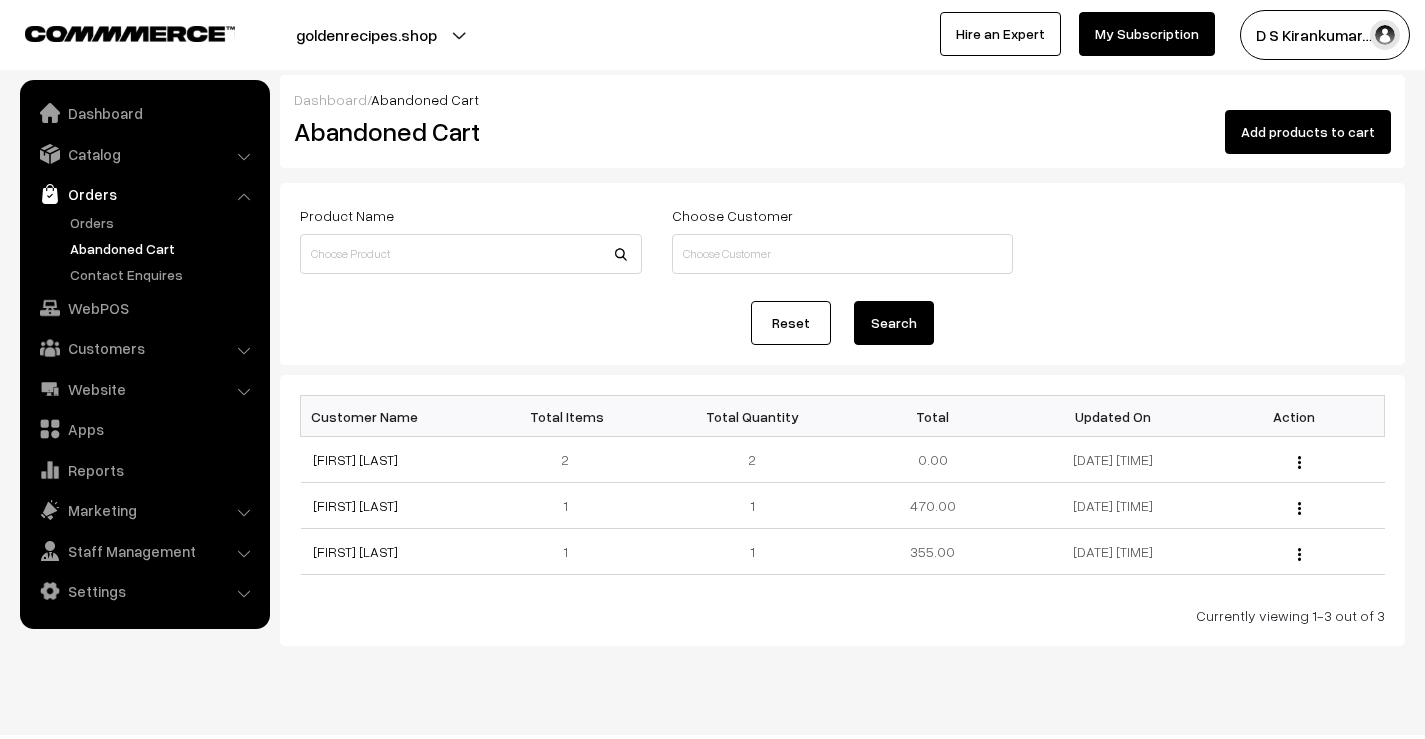 scroll, scrollTop: 0, scrollLeft: 0, axis: both 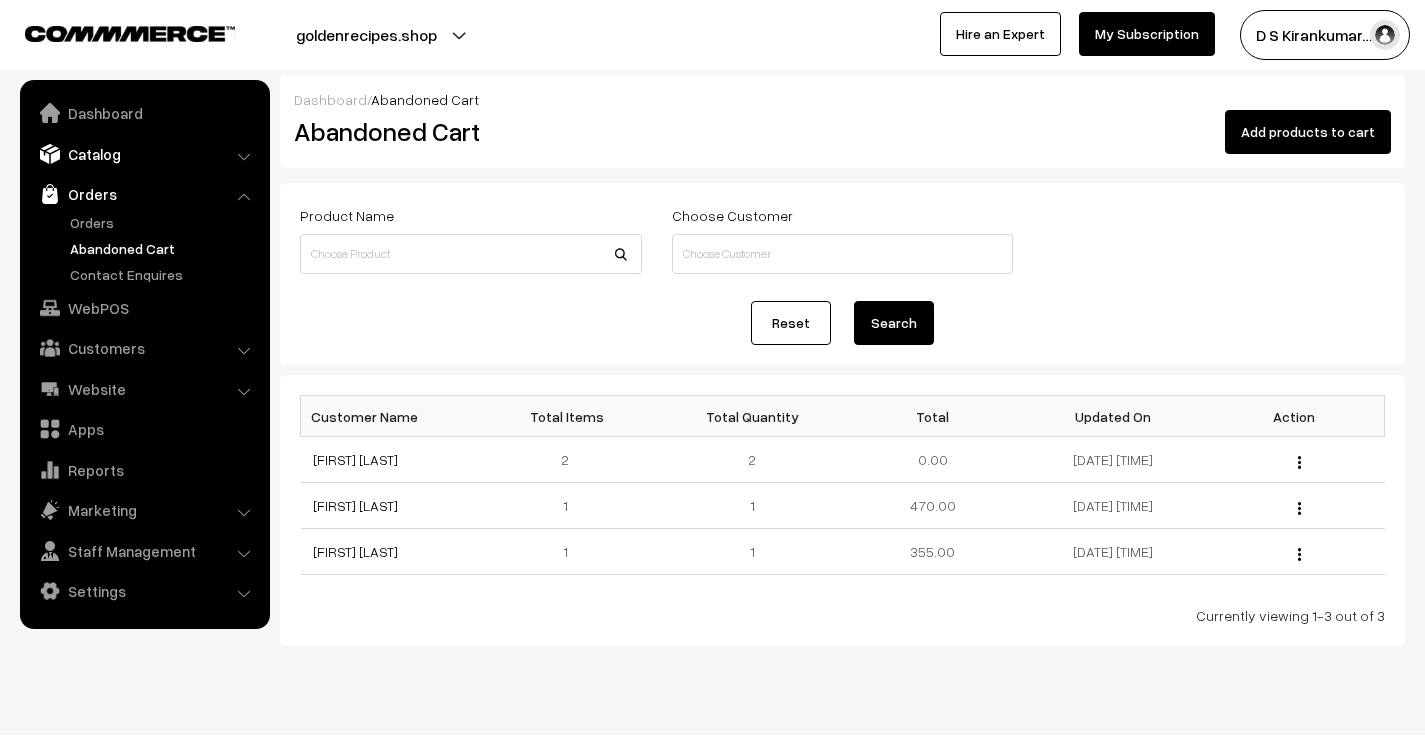 click on "Catalog" at bounding box center (144, 154) 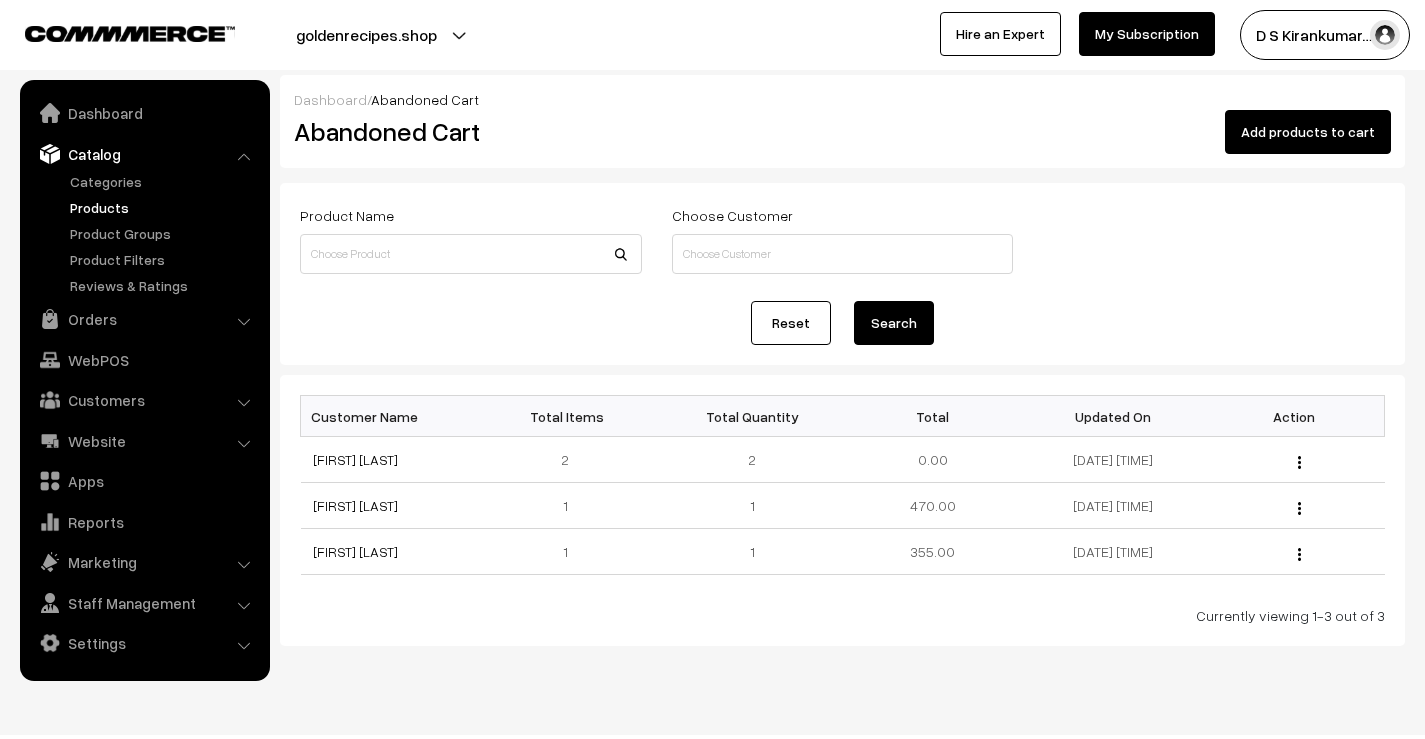click on "Products" at bounding box center (164, 207) 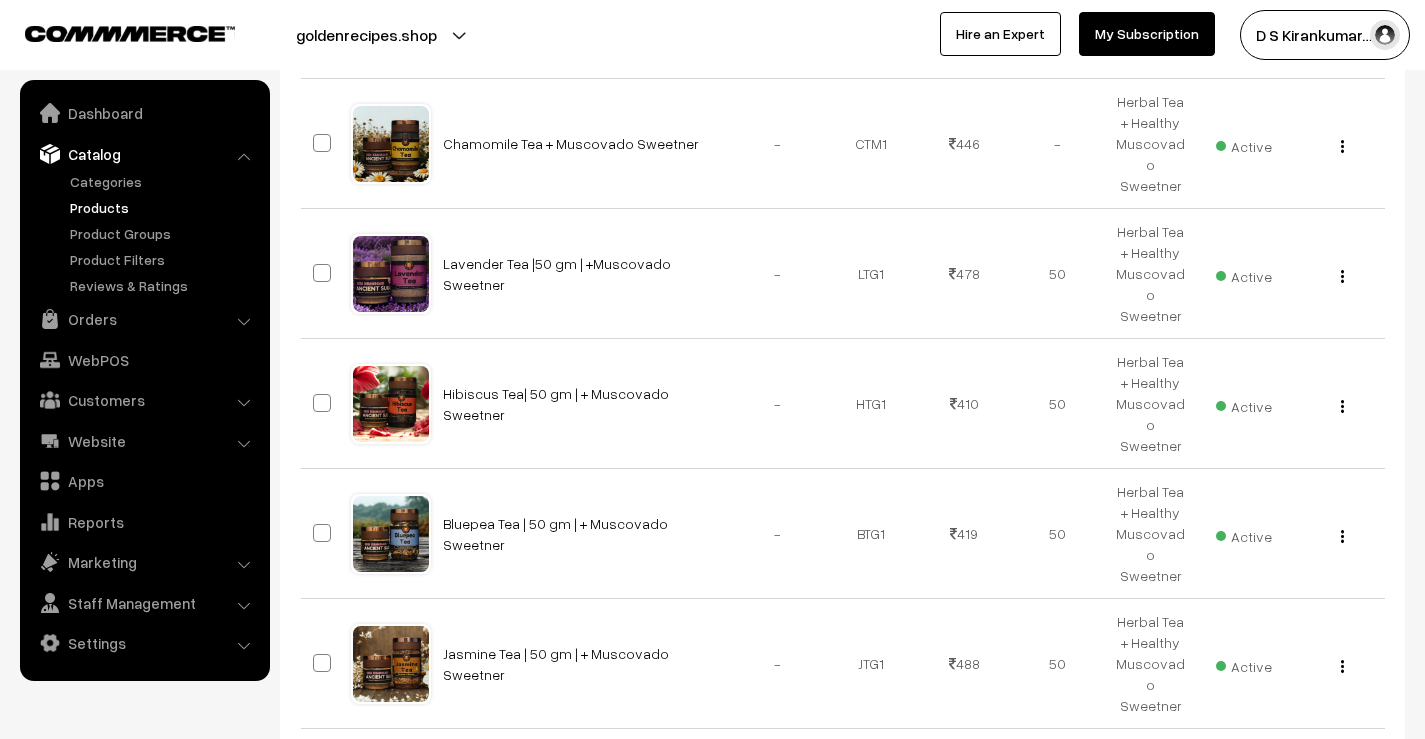 scroll, scrollTop: 1000, scrollLeft: 0, axis: vertical 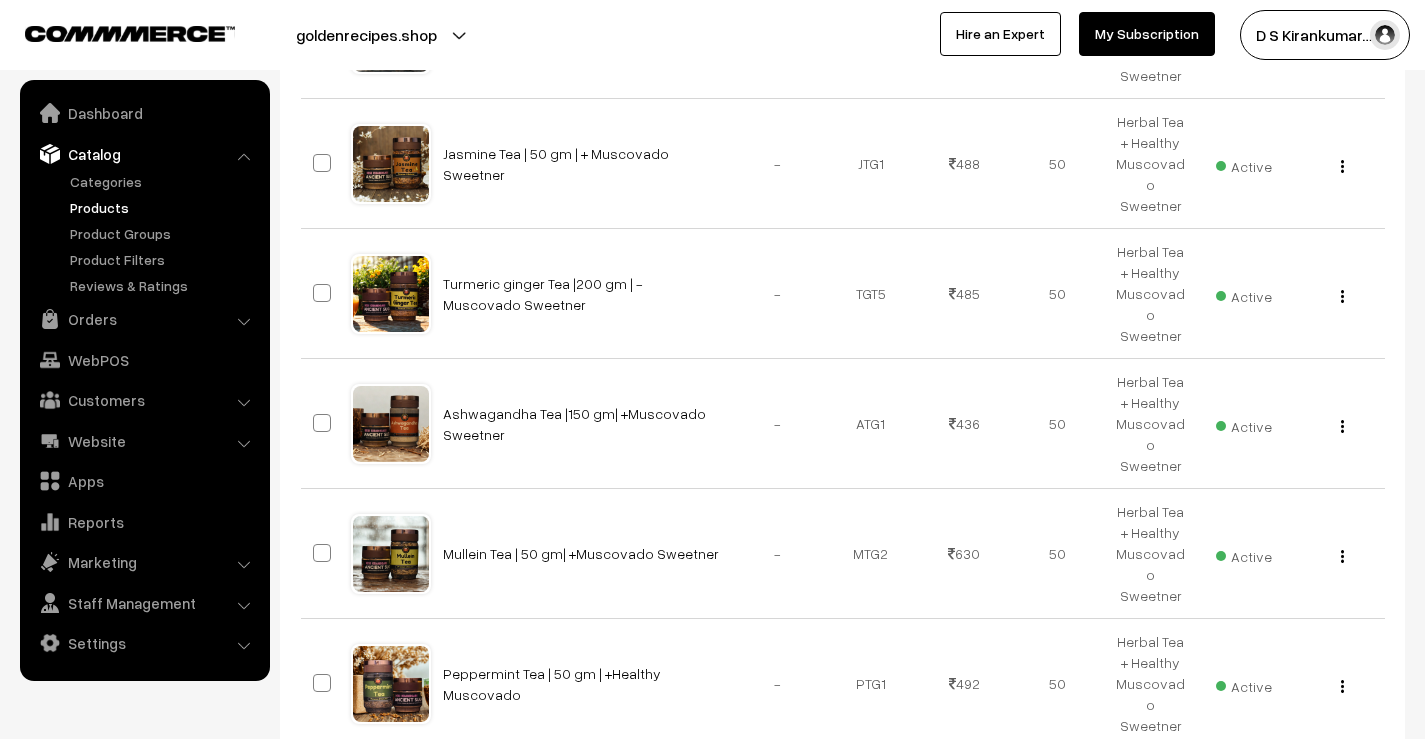 click at bounding box center (1368, 799) 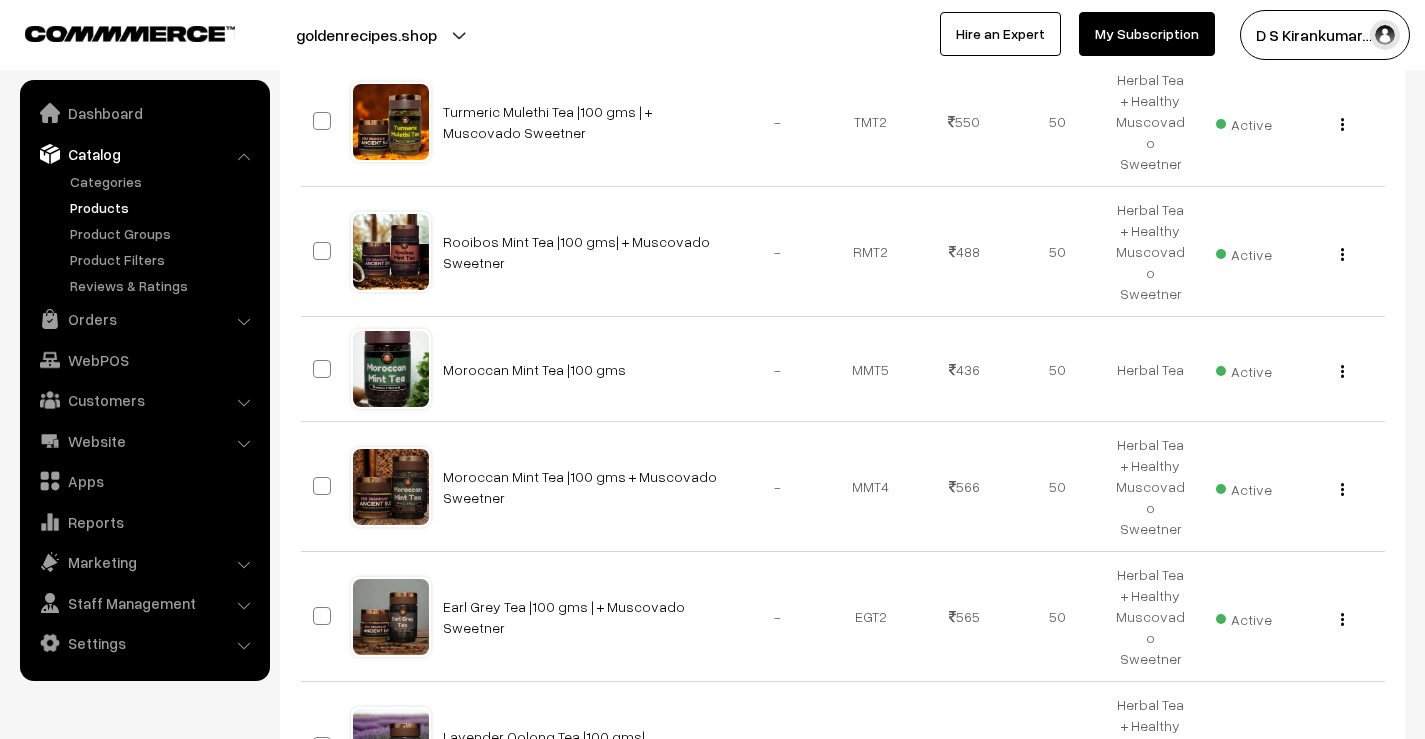 scroll, scrollTop: 1047, scrollLeft: 0, axis: vertical 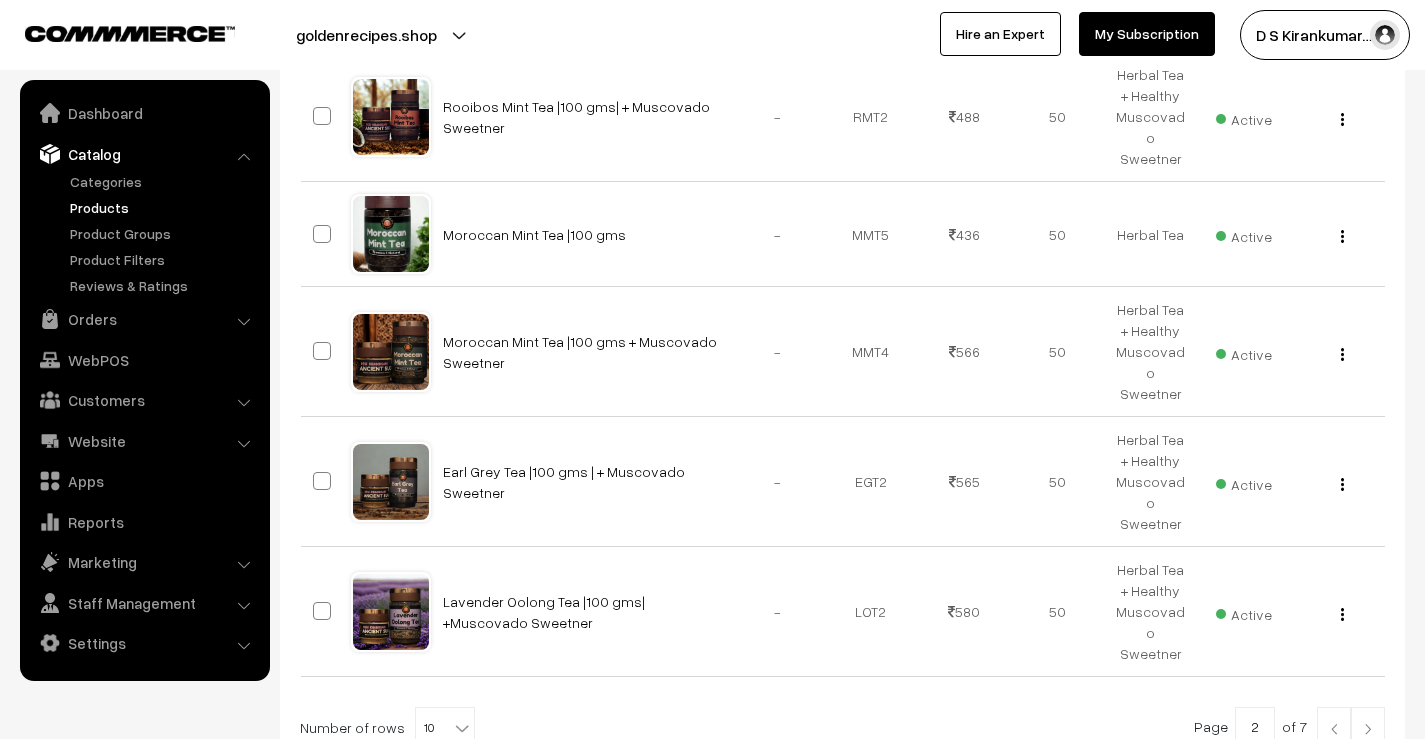 click at bounding box center [1368, 729] 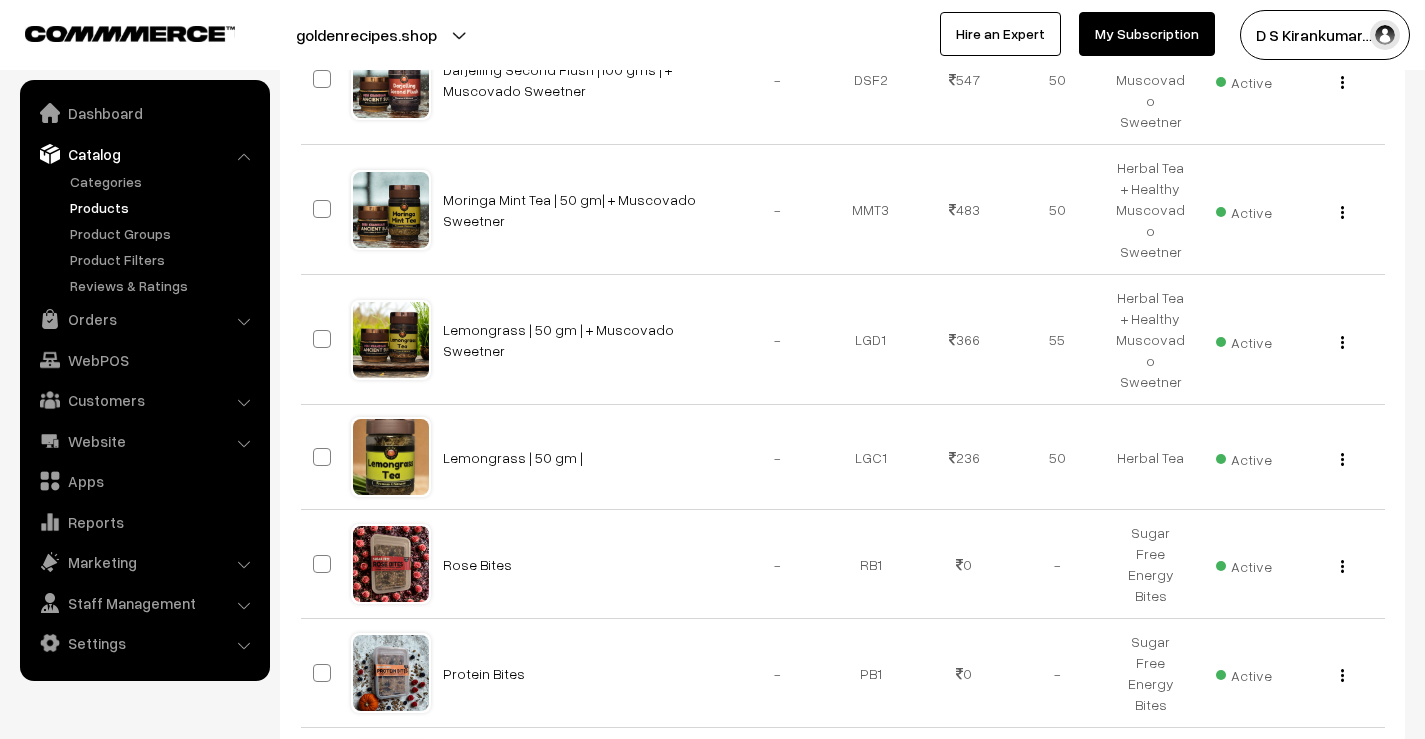 scroll, scrollTop: 431, scrollLeft: 0, axis: vertical 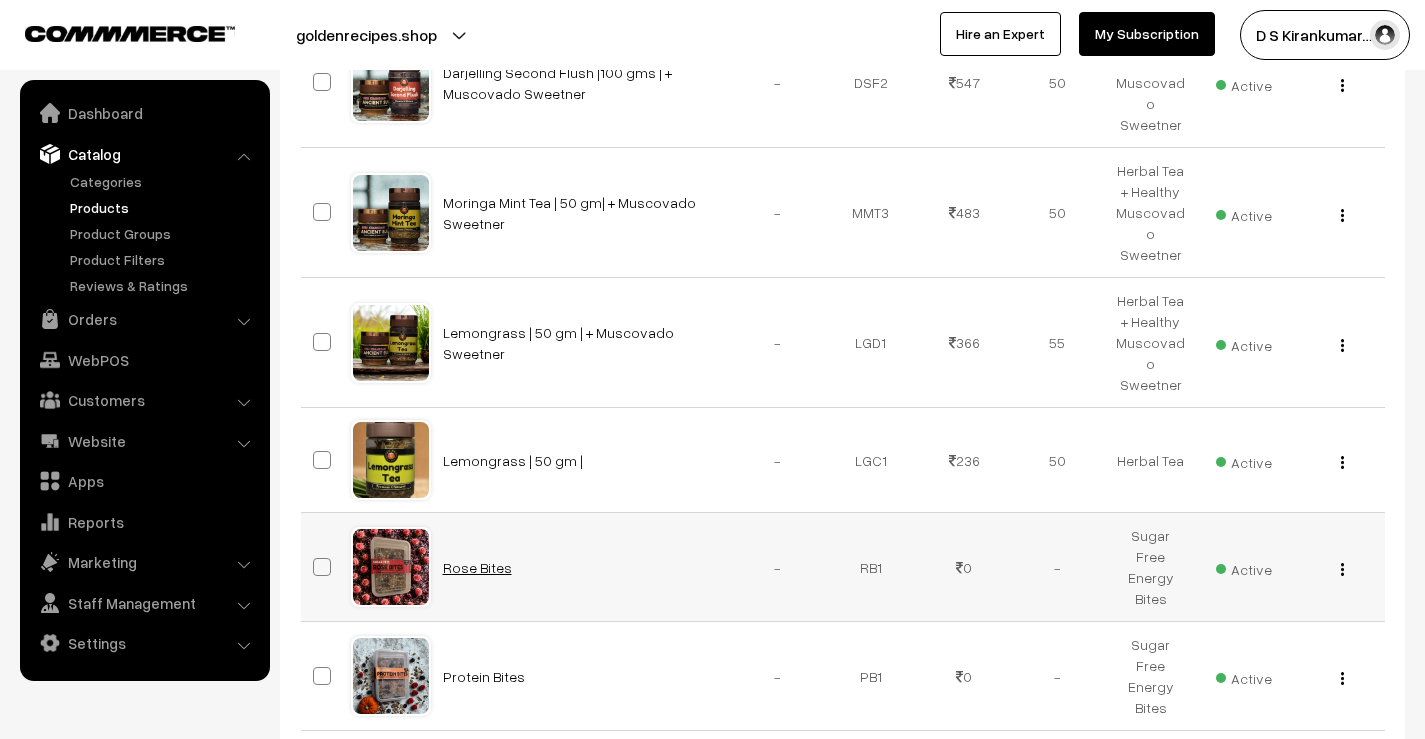 click on "Rose Bites" at bounding box center (477, 567) 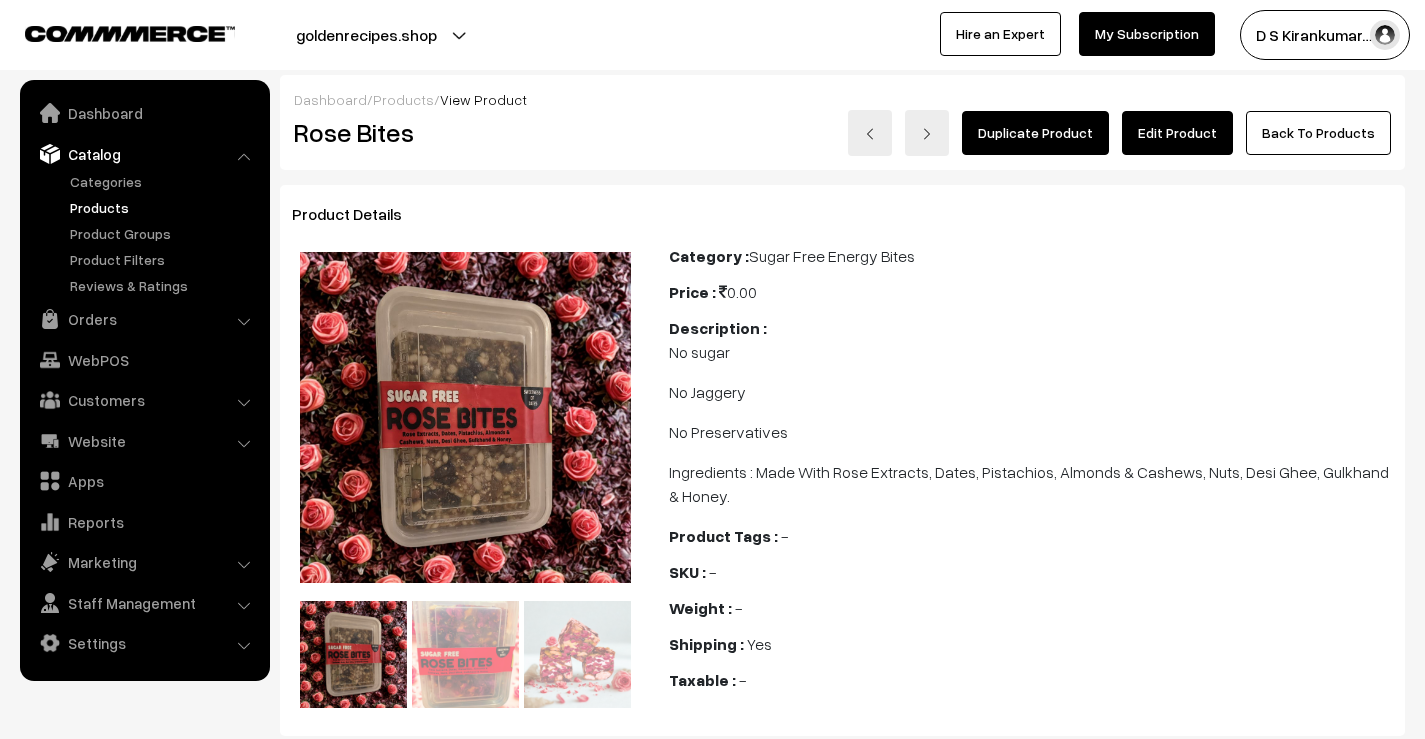 scroll, scrollTop: 0, scrollLeft: 0, axis: both 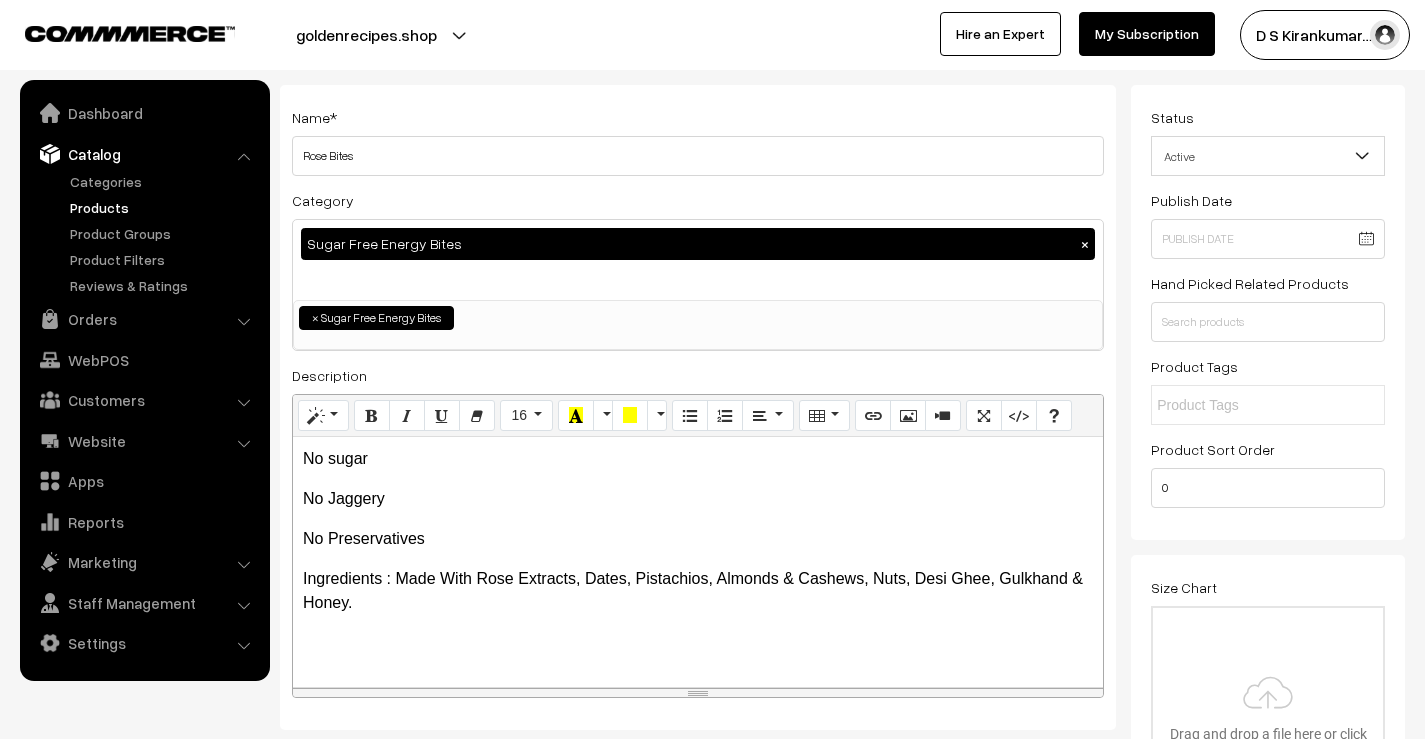 click at bounding box center (1362, 156) 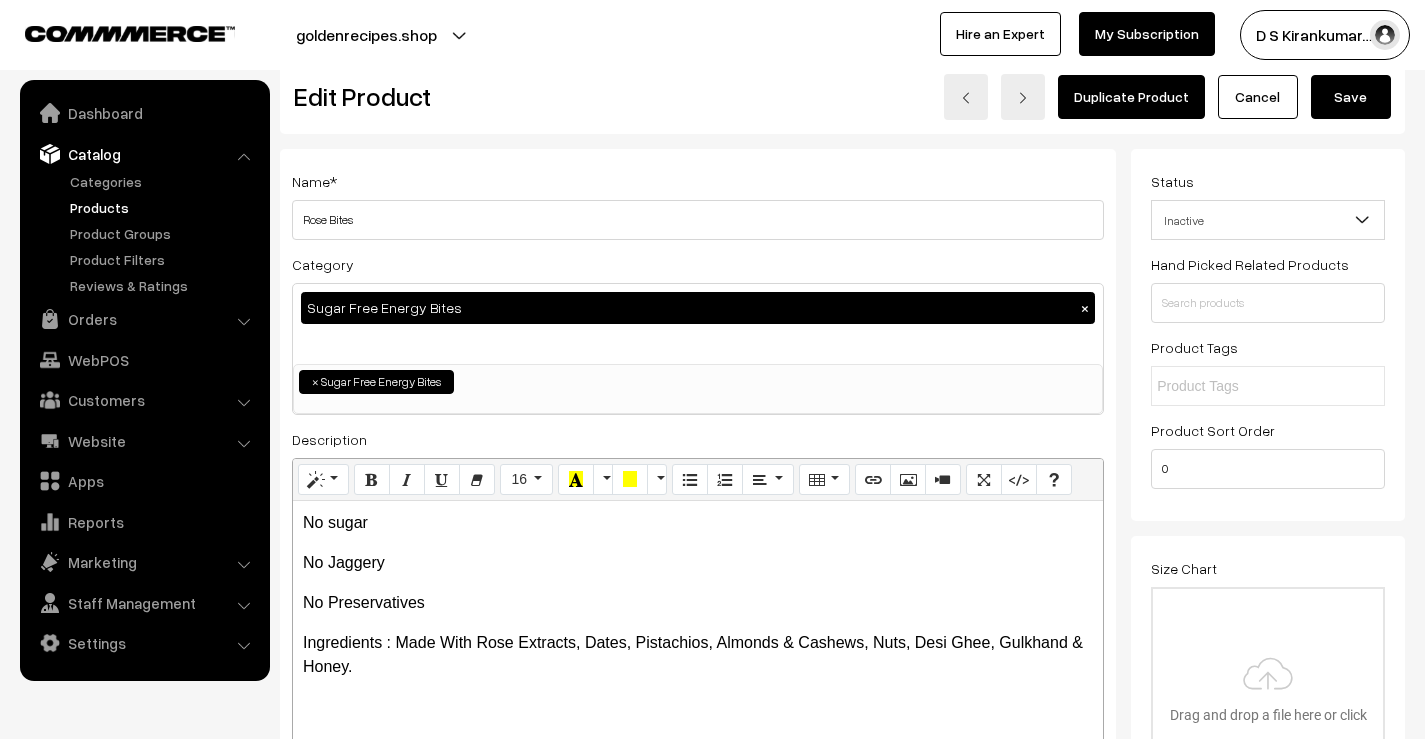 scroll, scrollTop: 0, scrollLeft: 0, axis: both 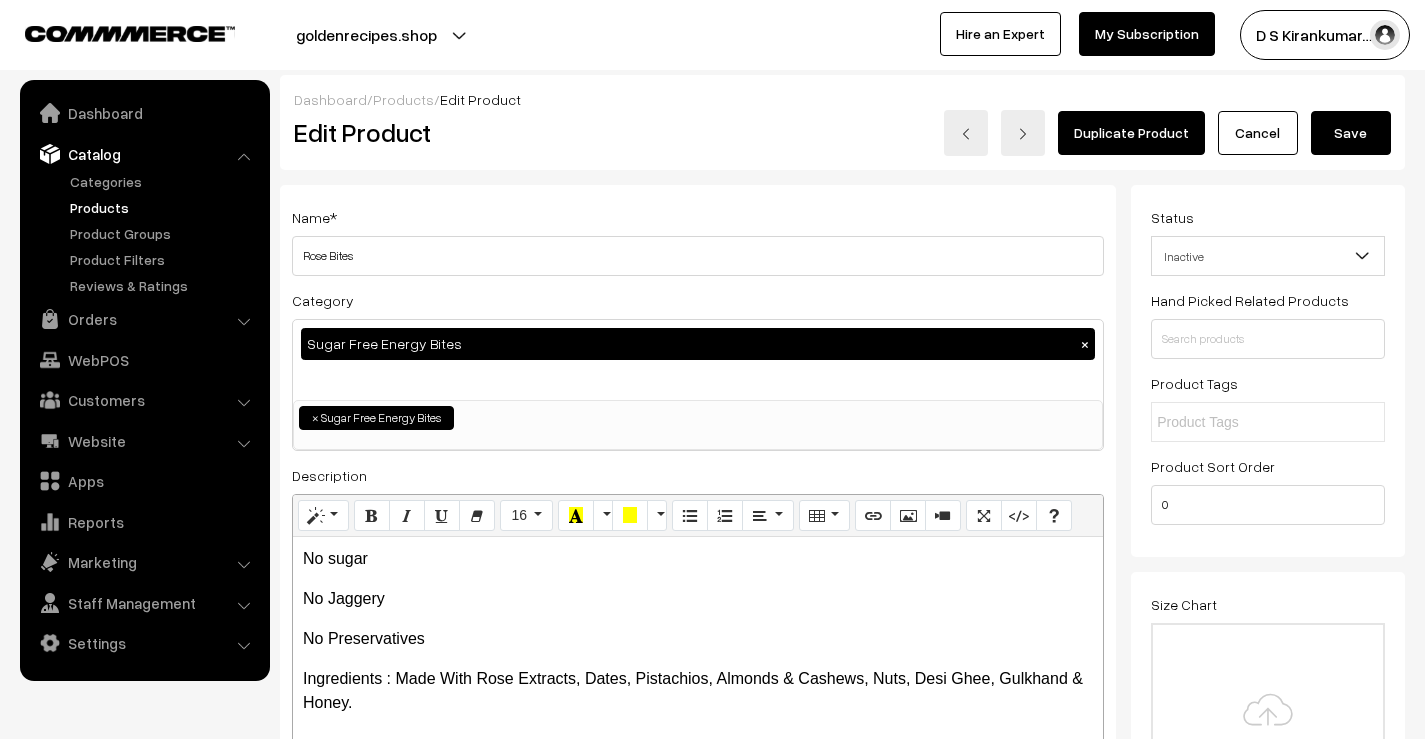click at bounding box center [1362, 256] 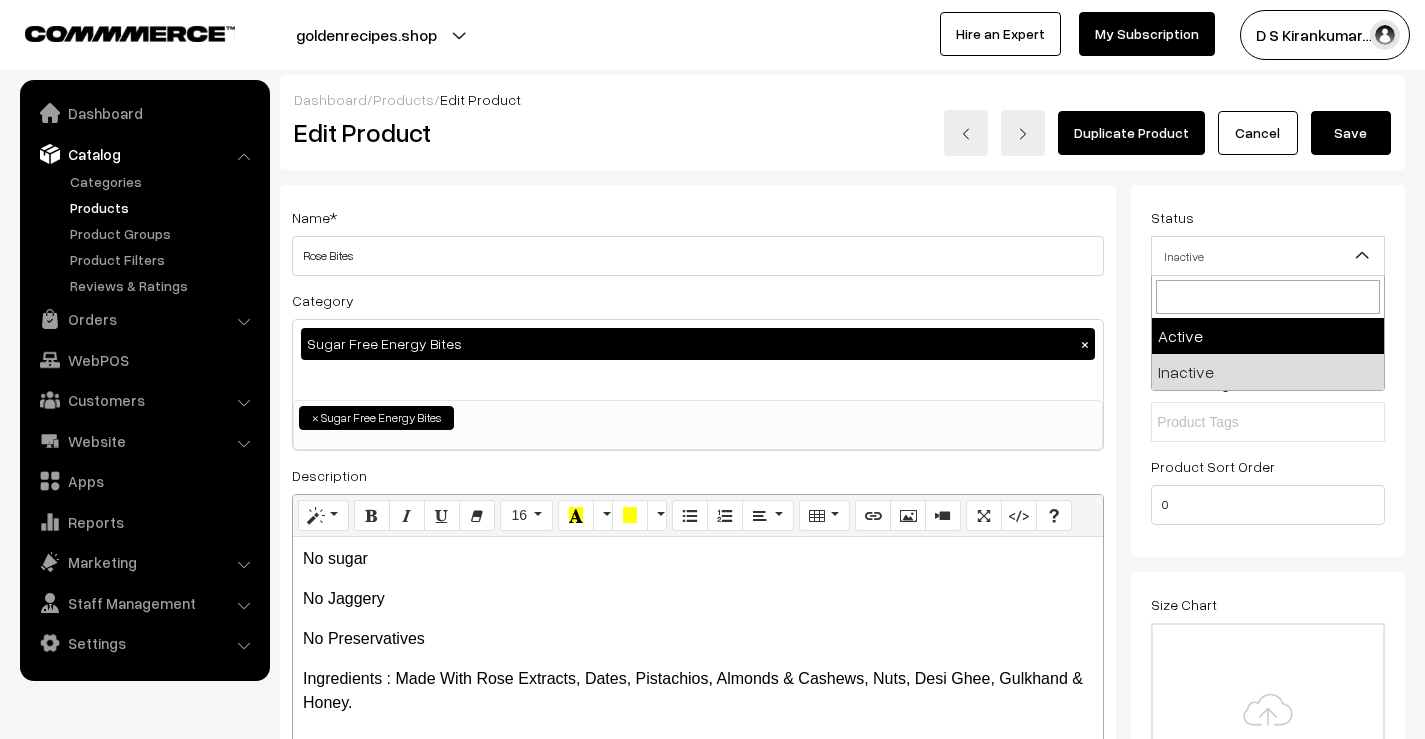 select on "1" 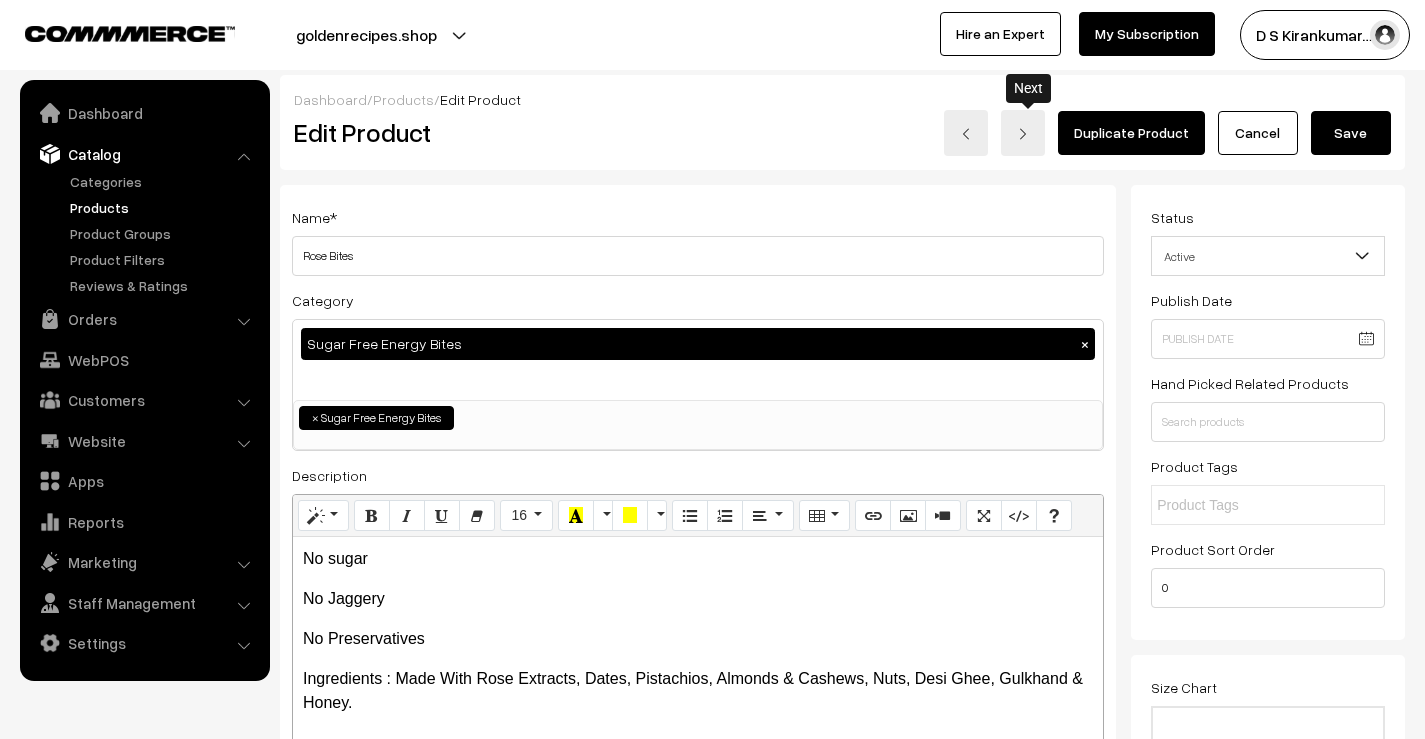 click at bounding box center [1023, 133] 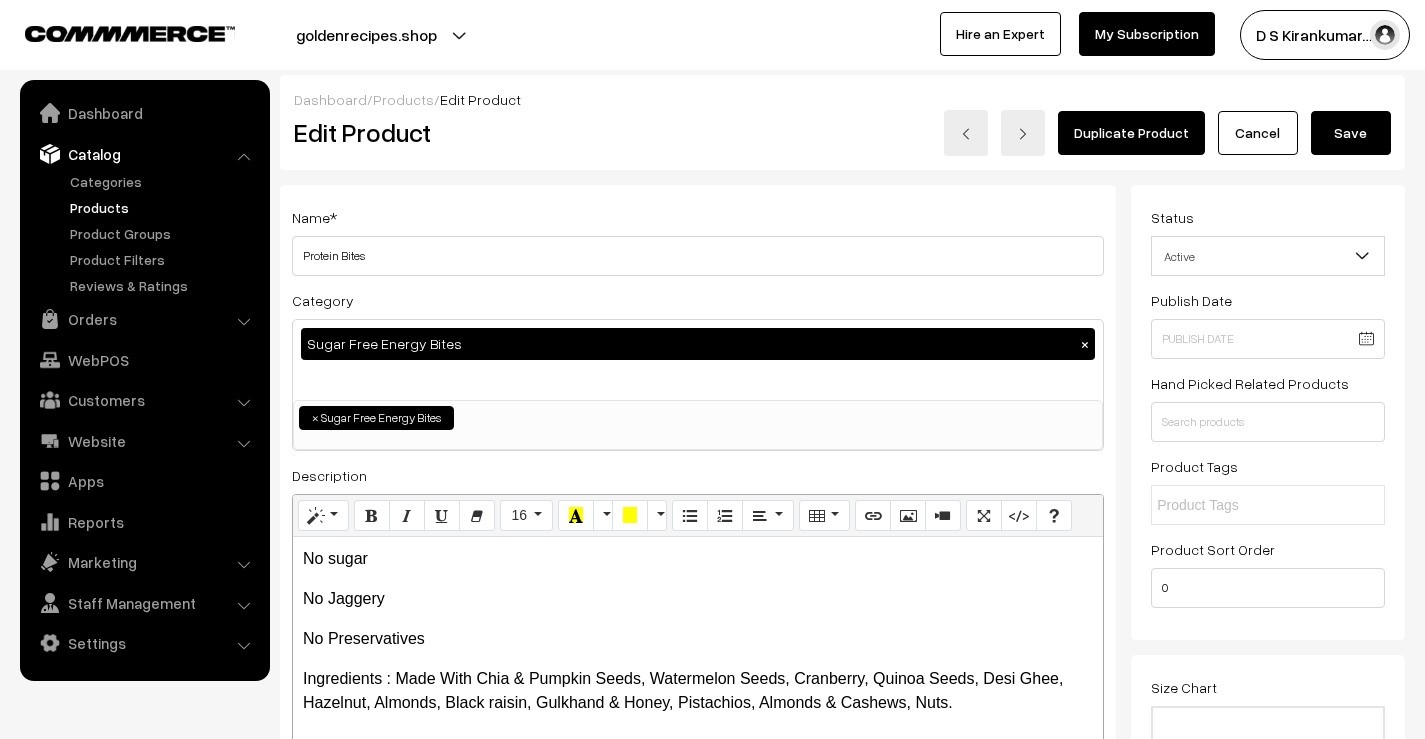 scroll, scrollTop: 0, scrollLeft: 0, axis: both 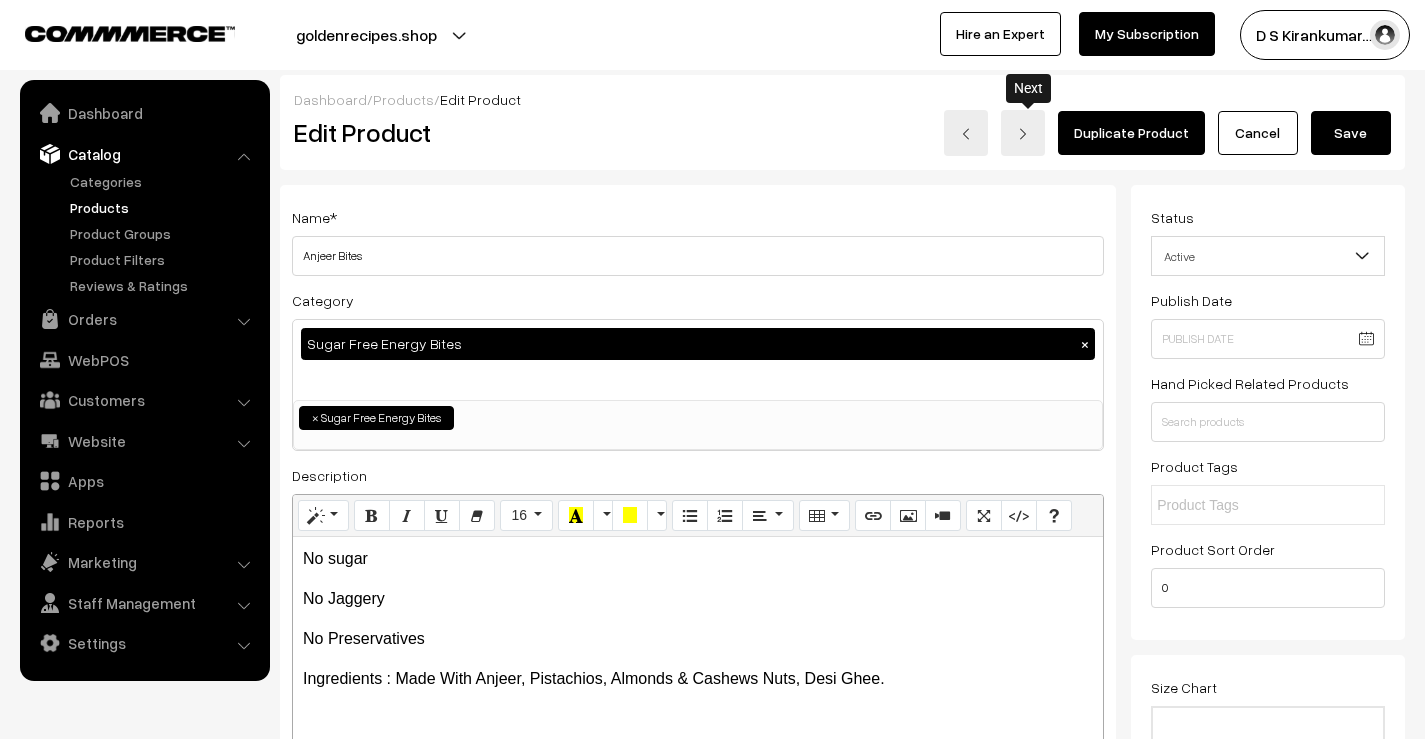click at bounding box center [1023, 133] 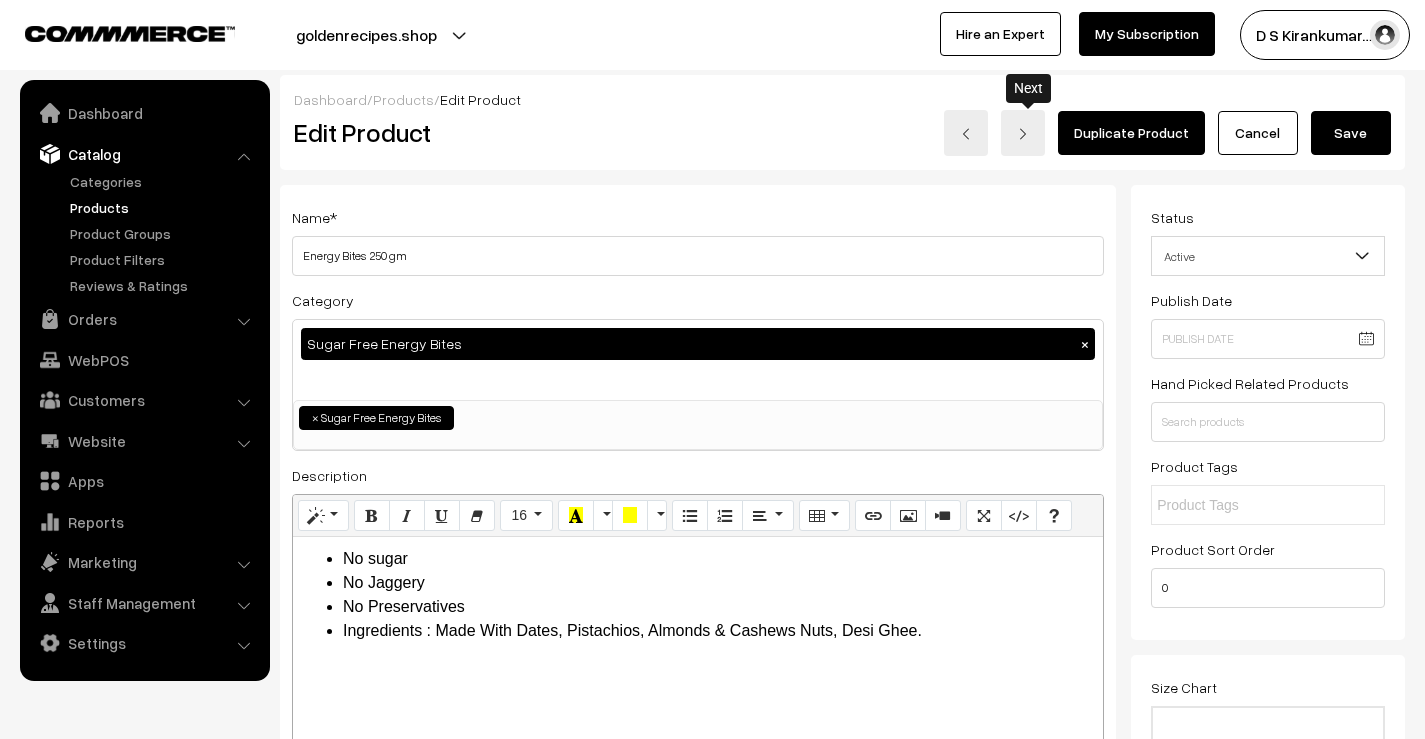 click at bounding box center [1023, 133] 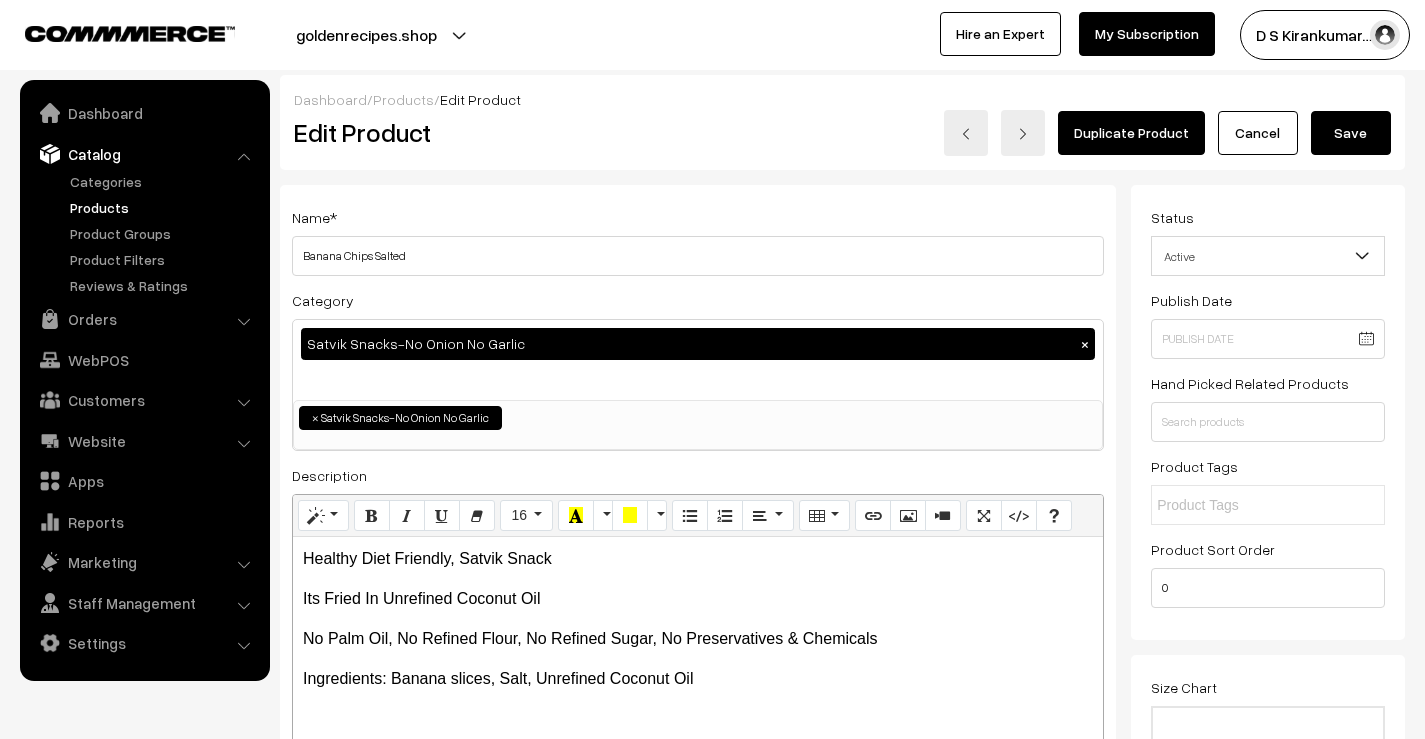 scroll, scrollTop: 0, scrollLeft: 0, axis: both 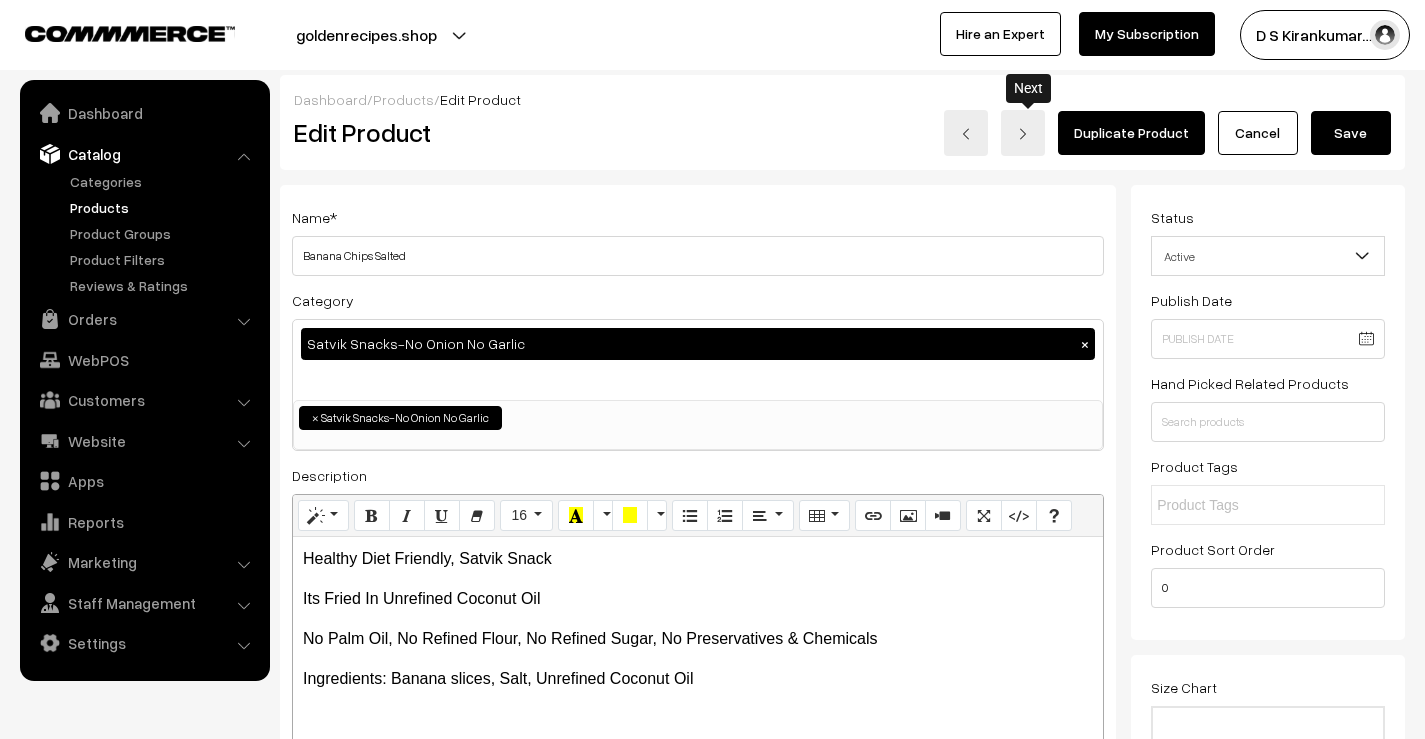 click at bounding box center (1023, 133) 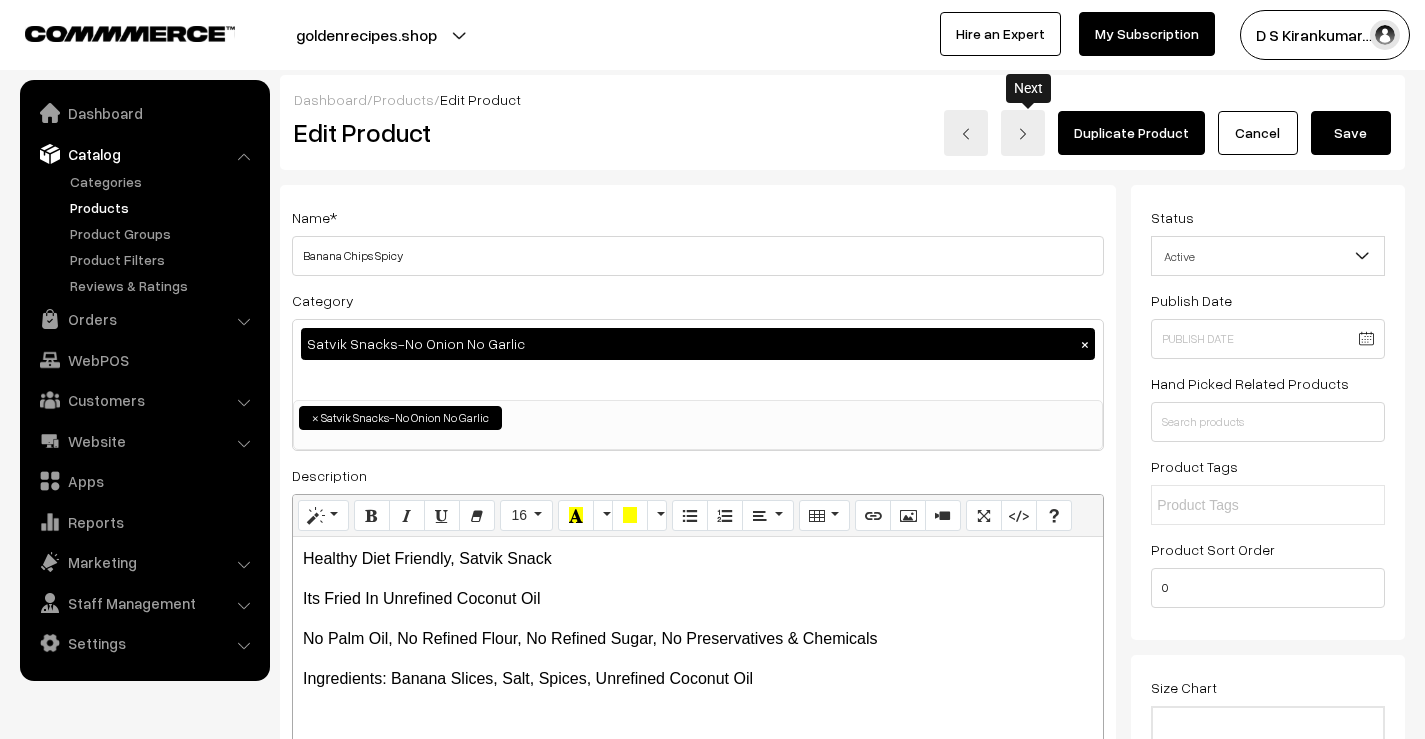 scroll, scrollTop: 0, scrollLeft: 0, axis: both 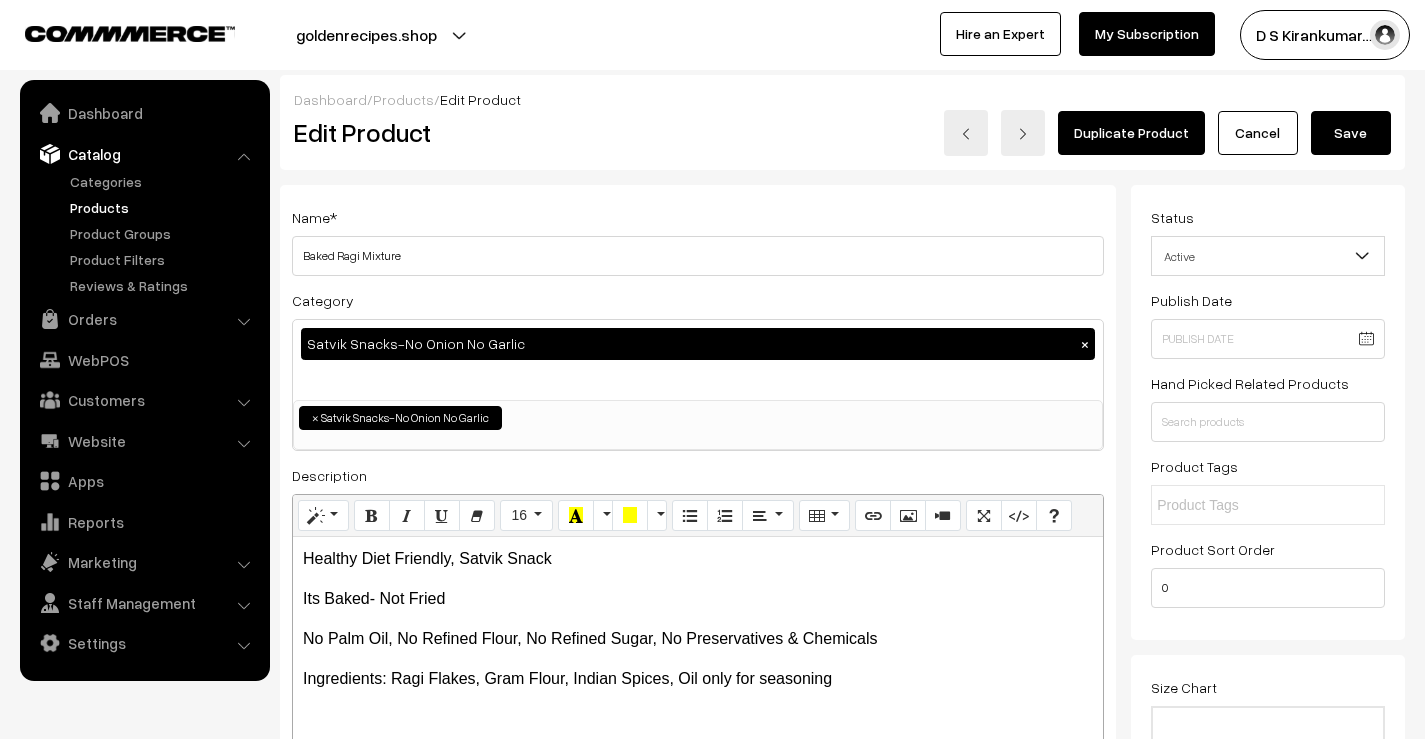 click on "Active" at bounding box center (1268, 256) 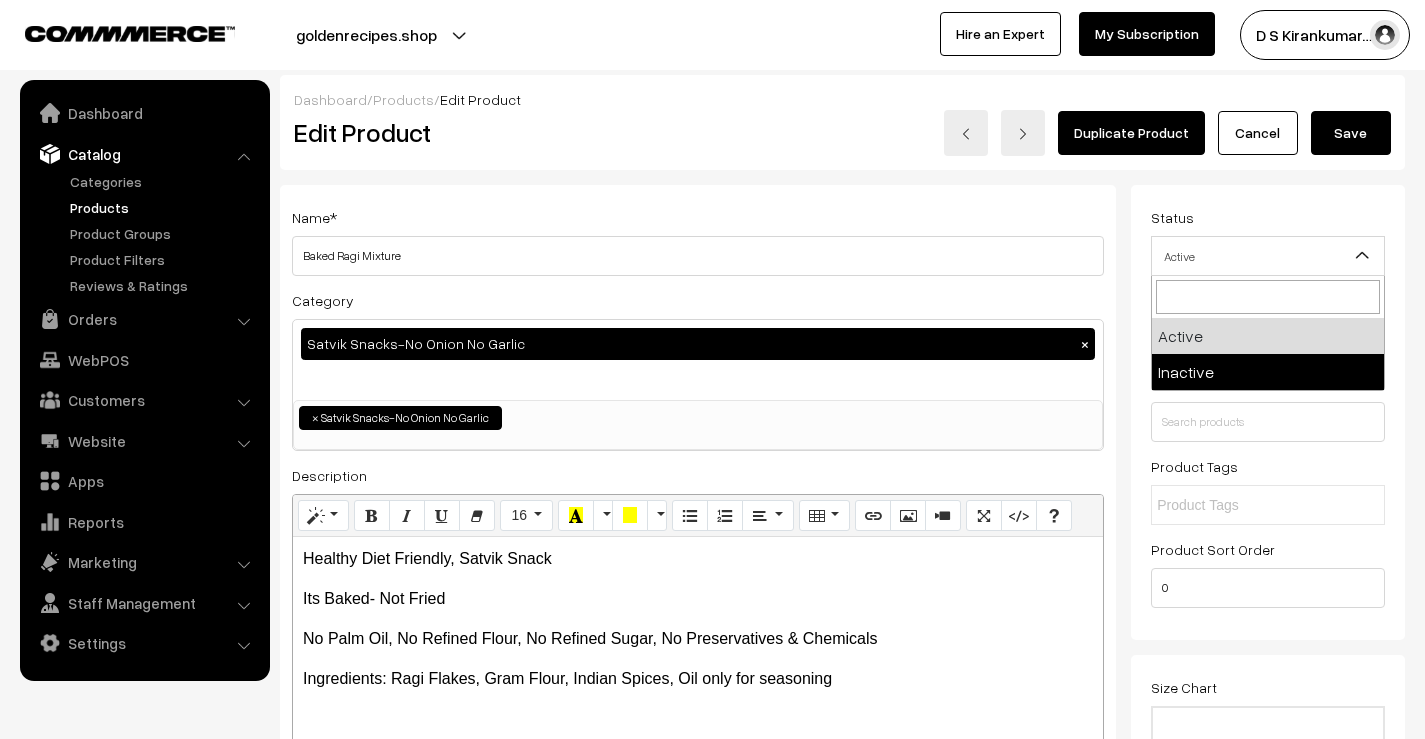 select on "2" 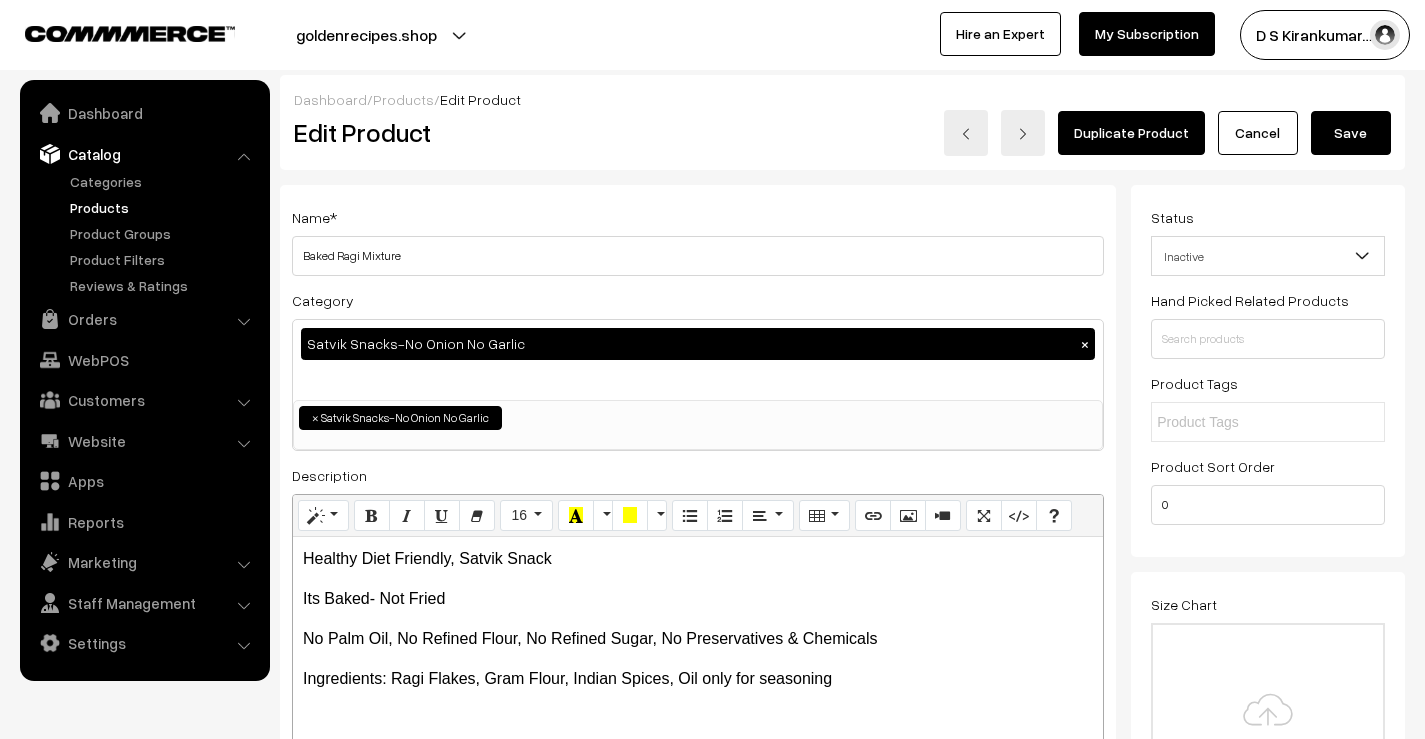click on "Save" at bounding box center [1351, 133] 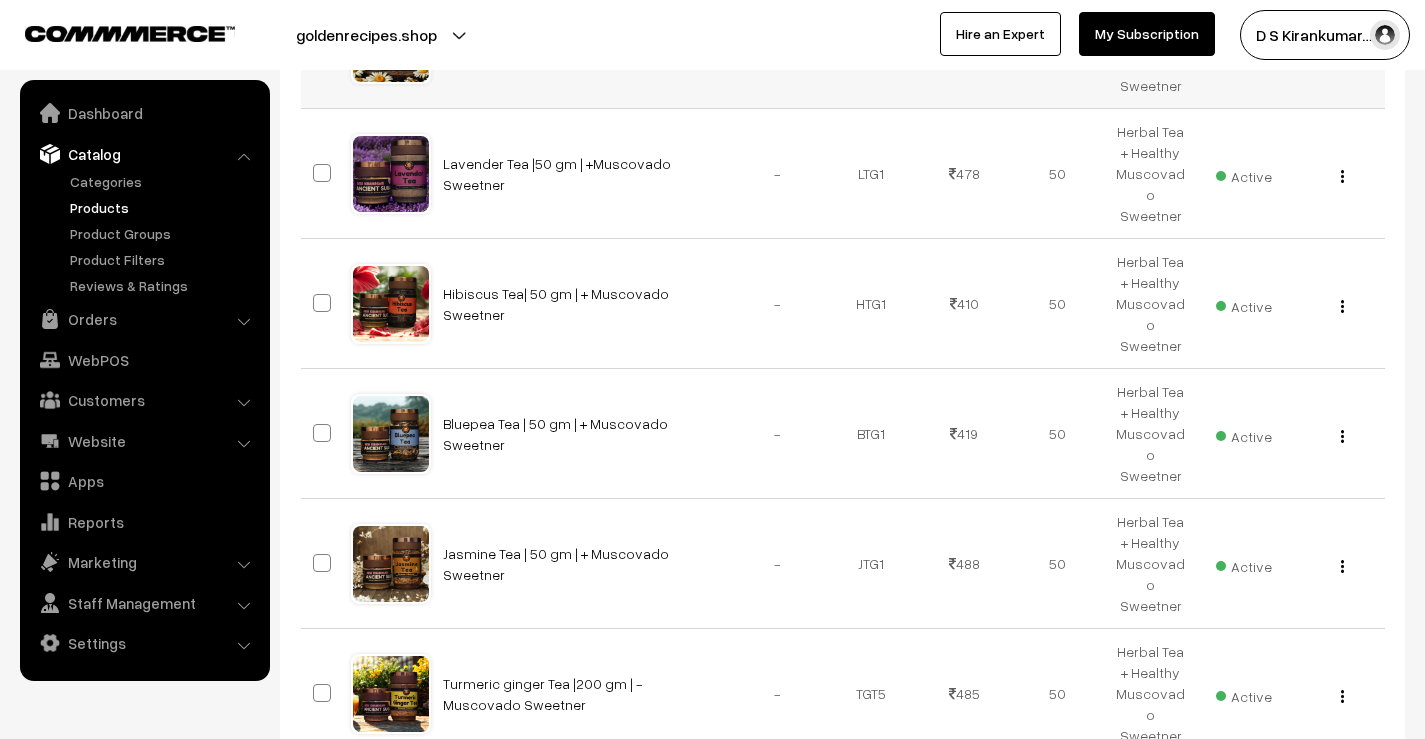 scroll, scrollTop: 1051, scrollLeft: 0, axis: vertical 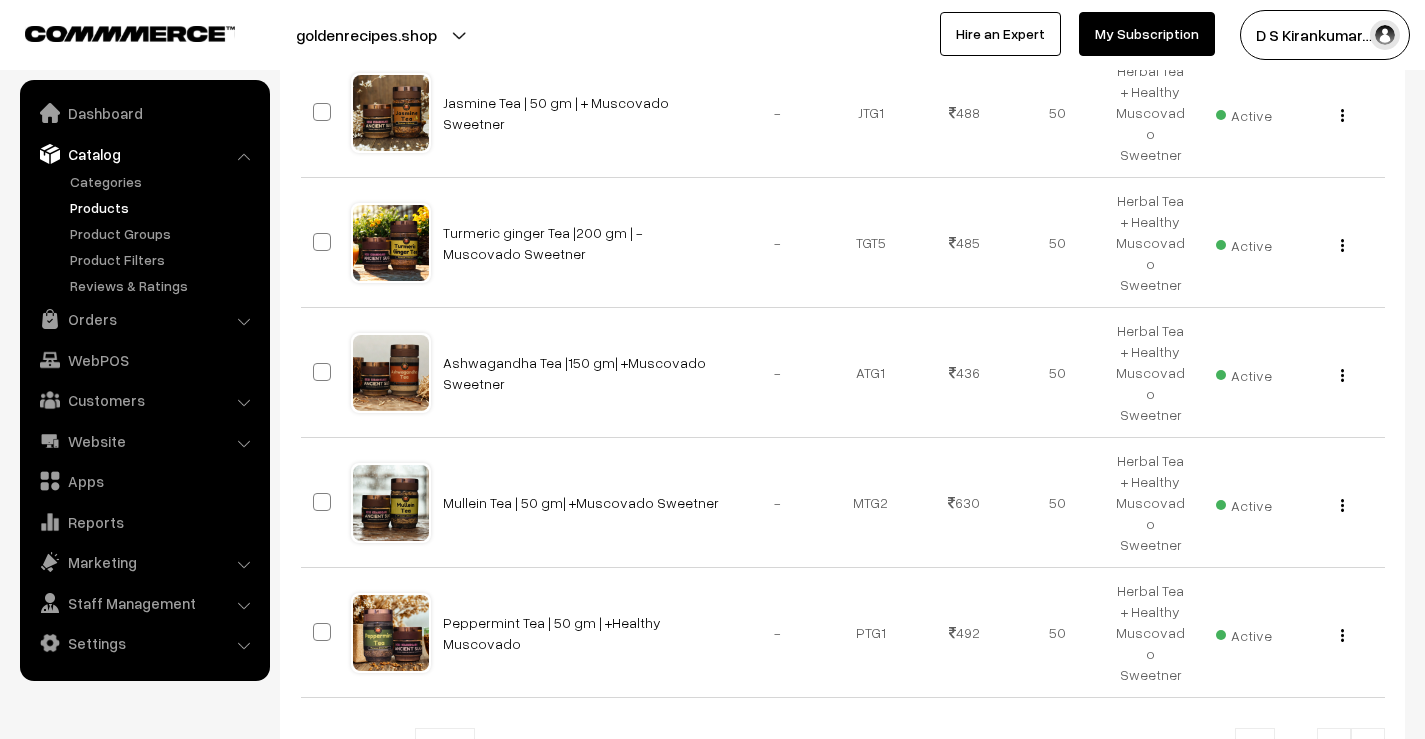 click at bounding box center [1368, 750] 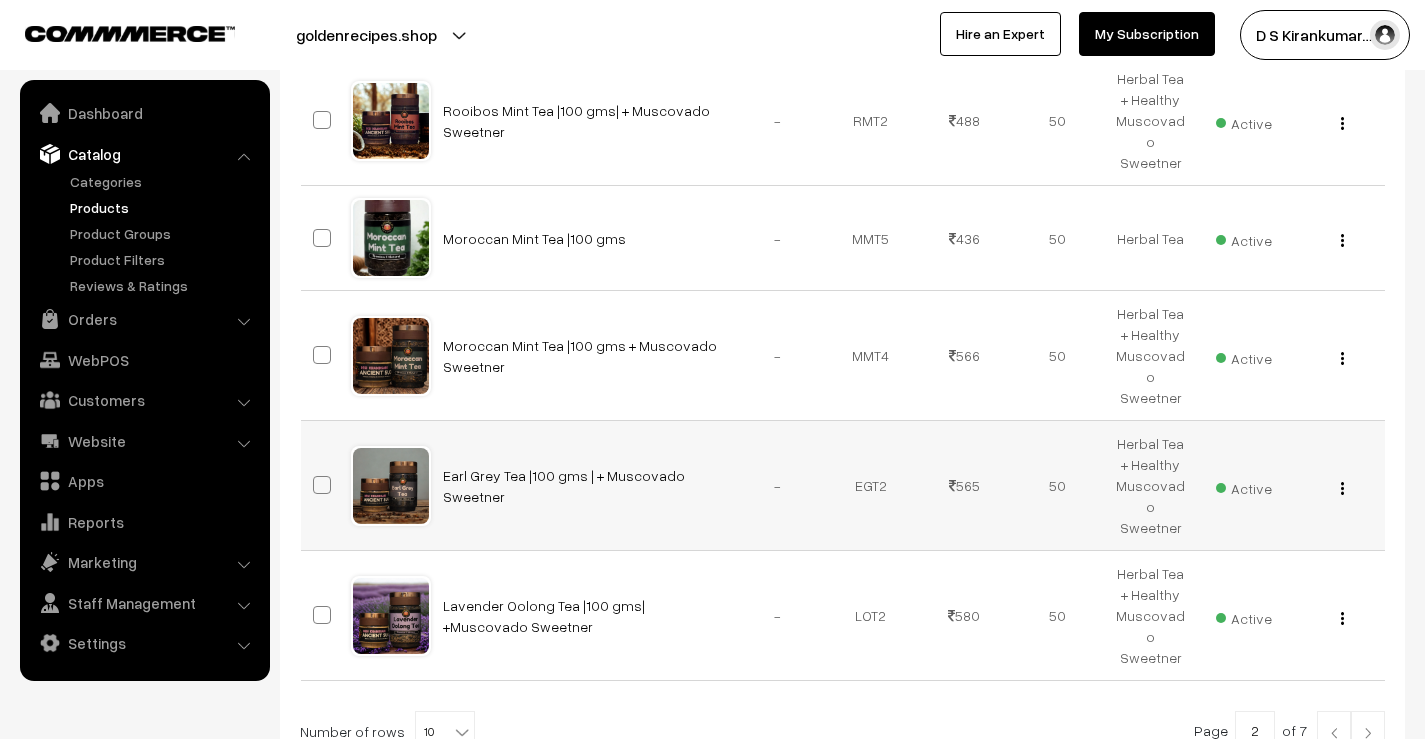 scroll, scrollTop: 1047, scrollLeft: 0, axis: vertical 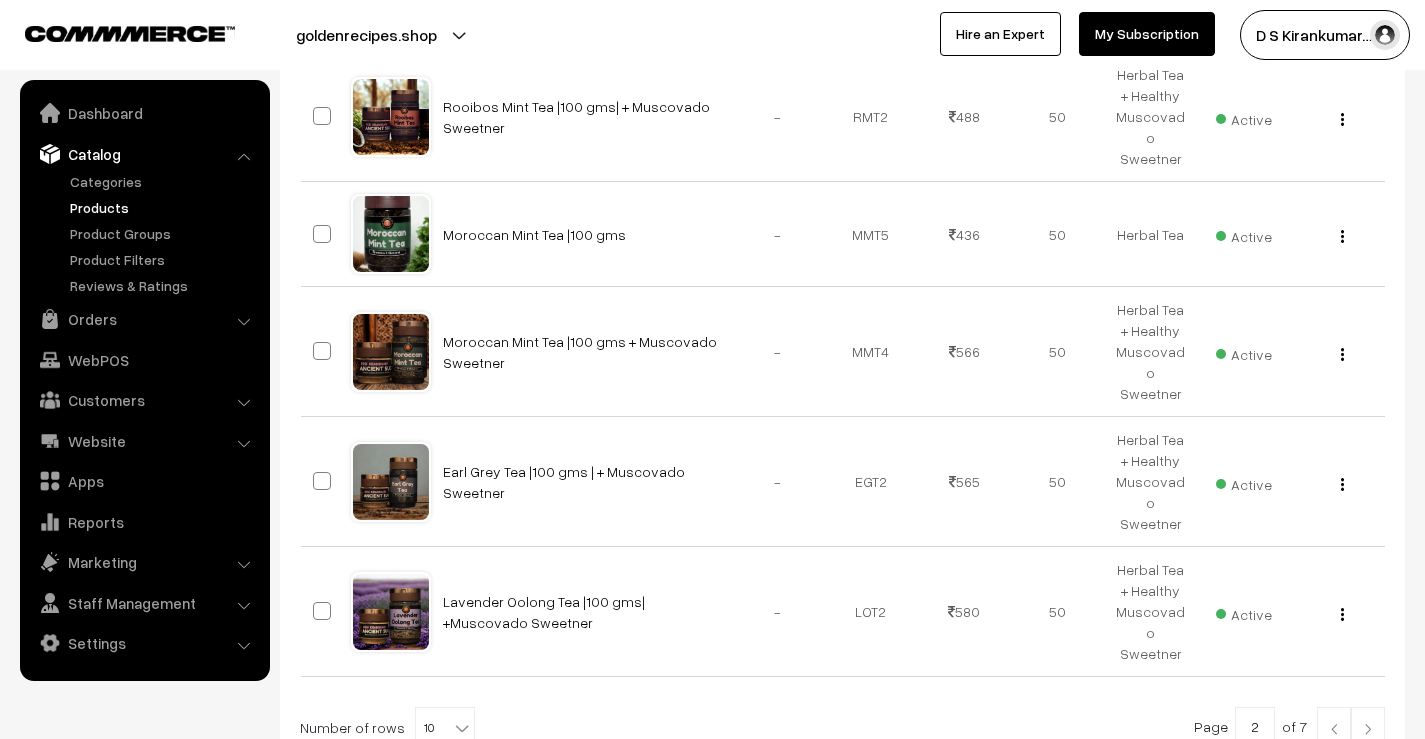 click at bounding box center (1368, 729) 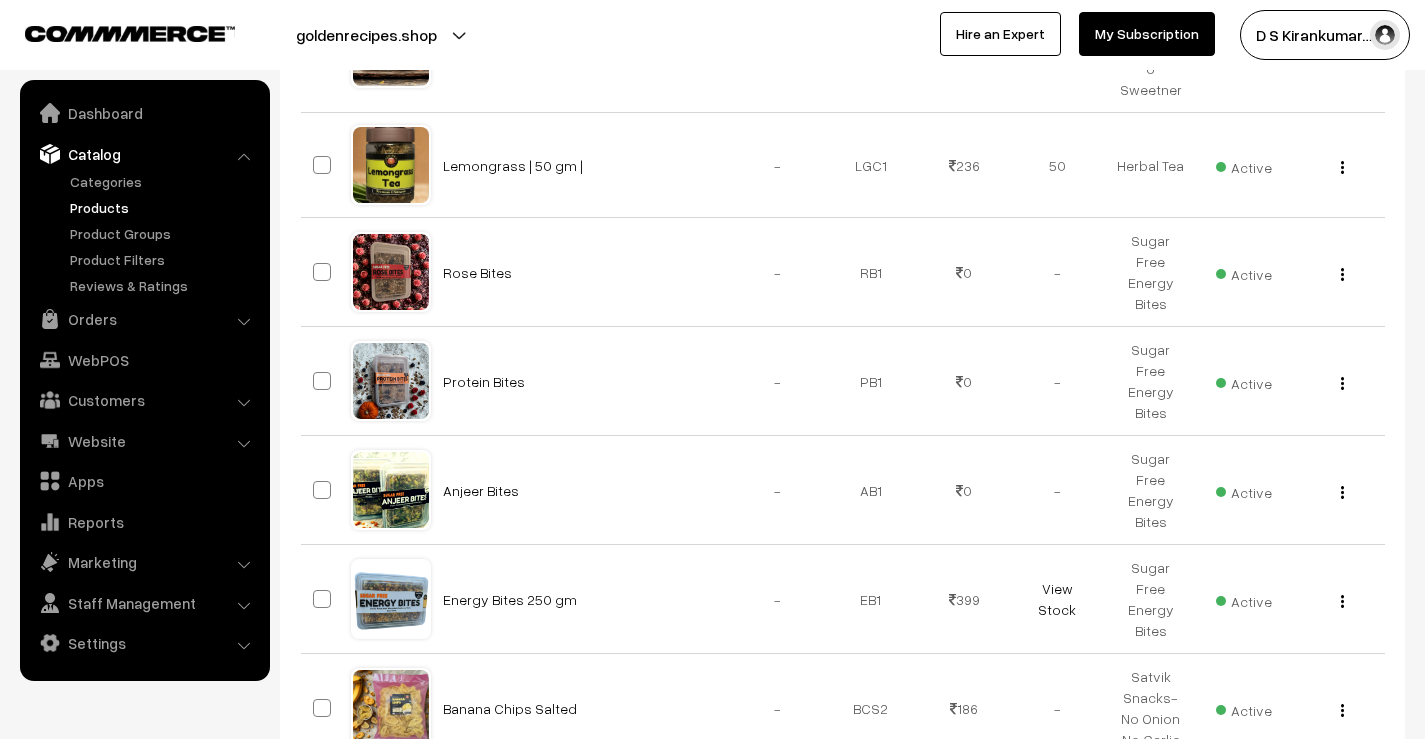 scroll, scrollTop: 900, scrollLeft: 0, axis: vertical 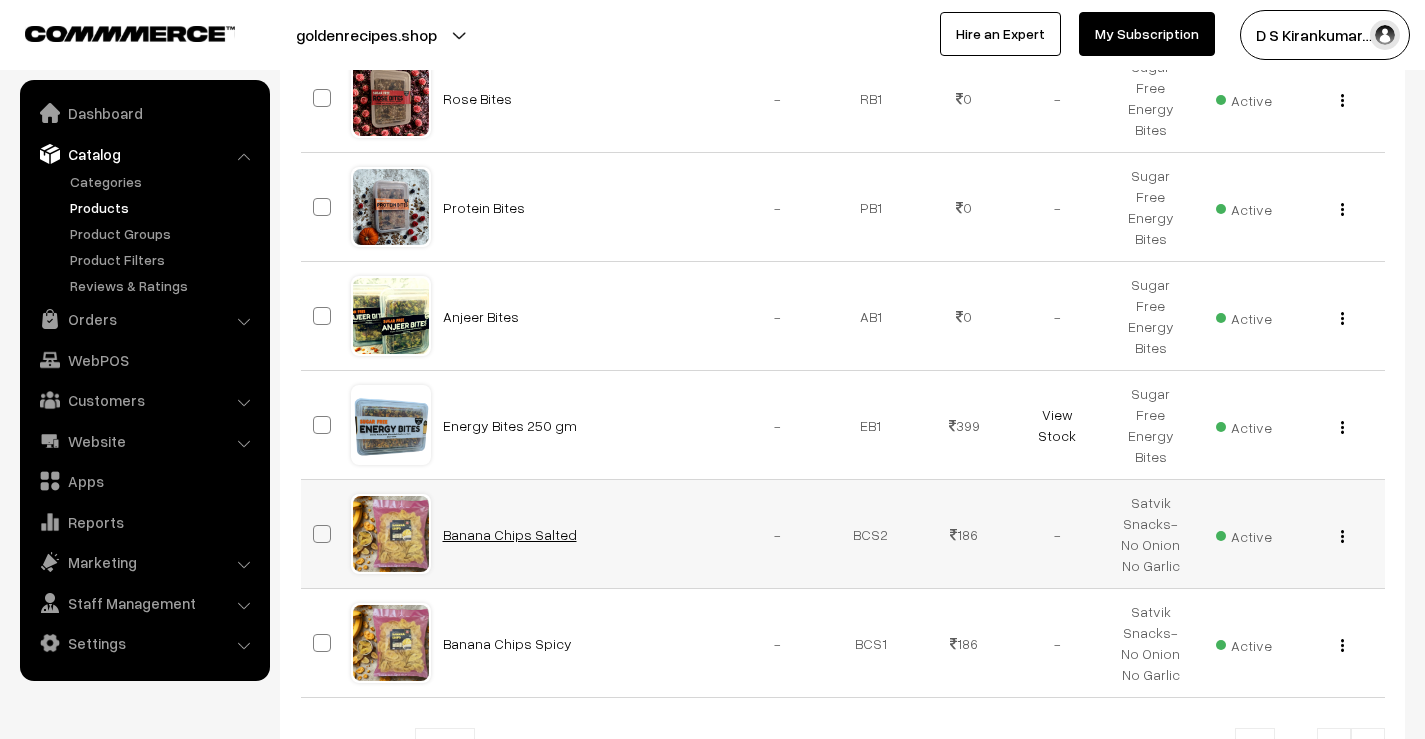 click on "Banana Chips Salted" at bounding box center (510, 534) 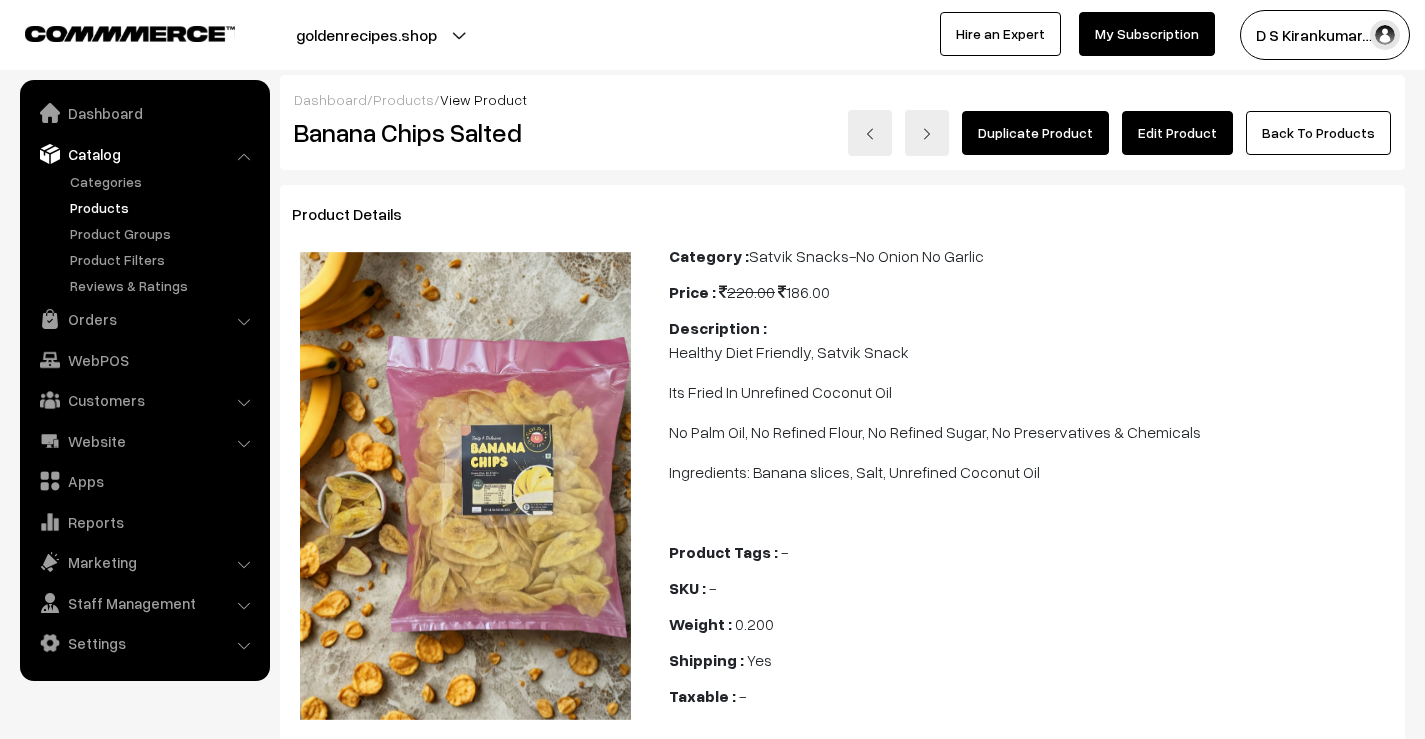 scroll, scrollTop: 0, scrollLeft: 0, axis: both 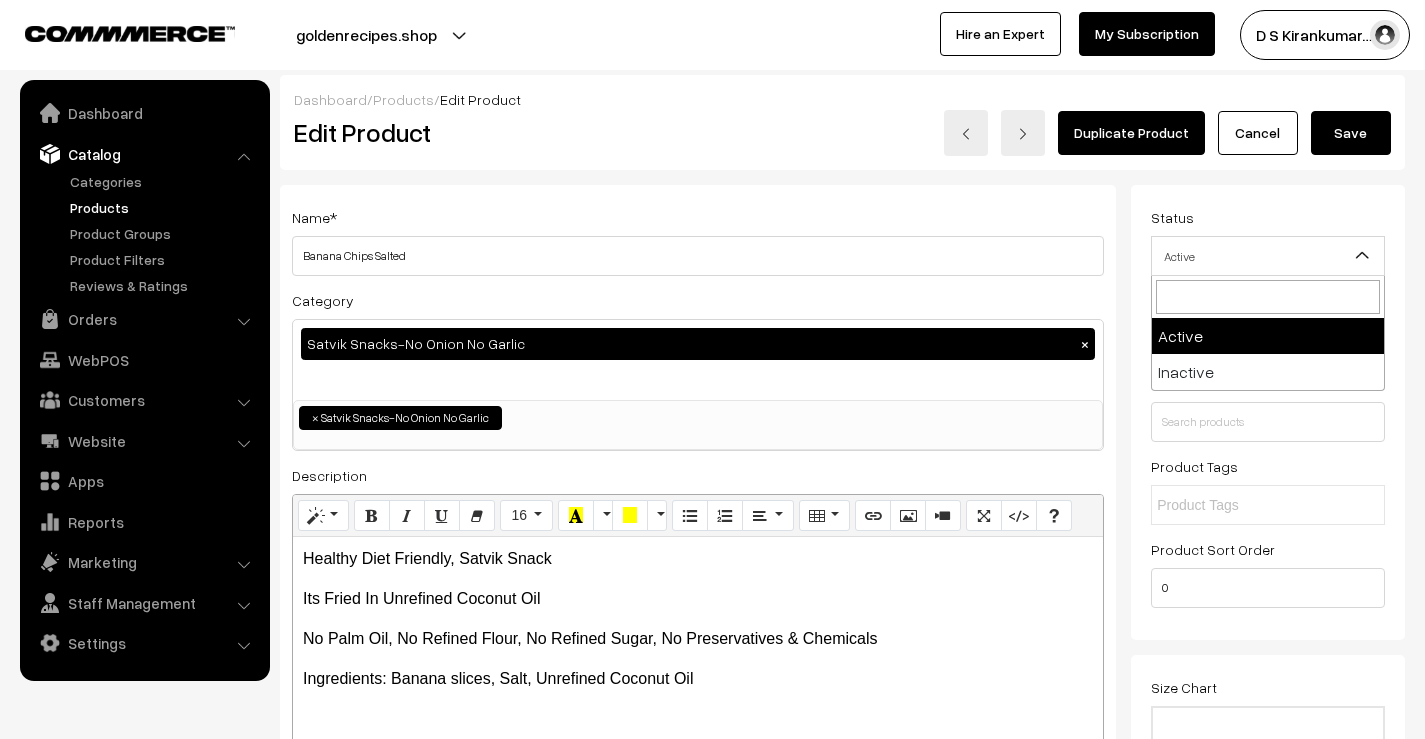 click on "Active" at bounding box center (1268, 256) 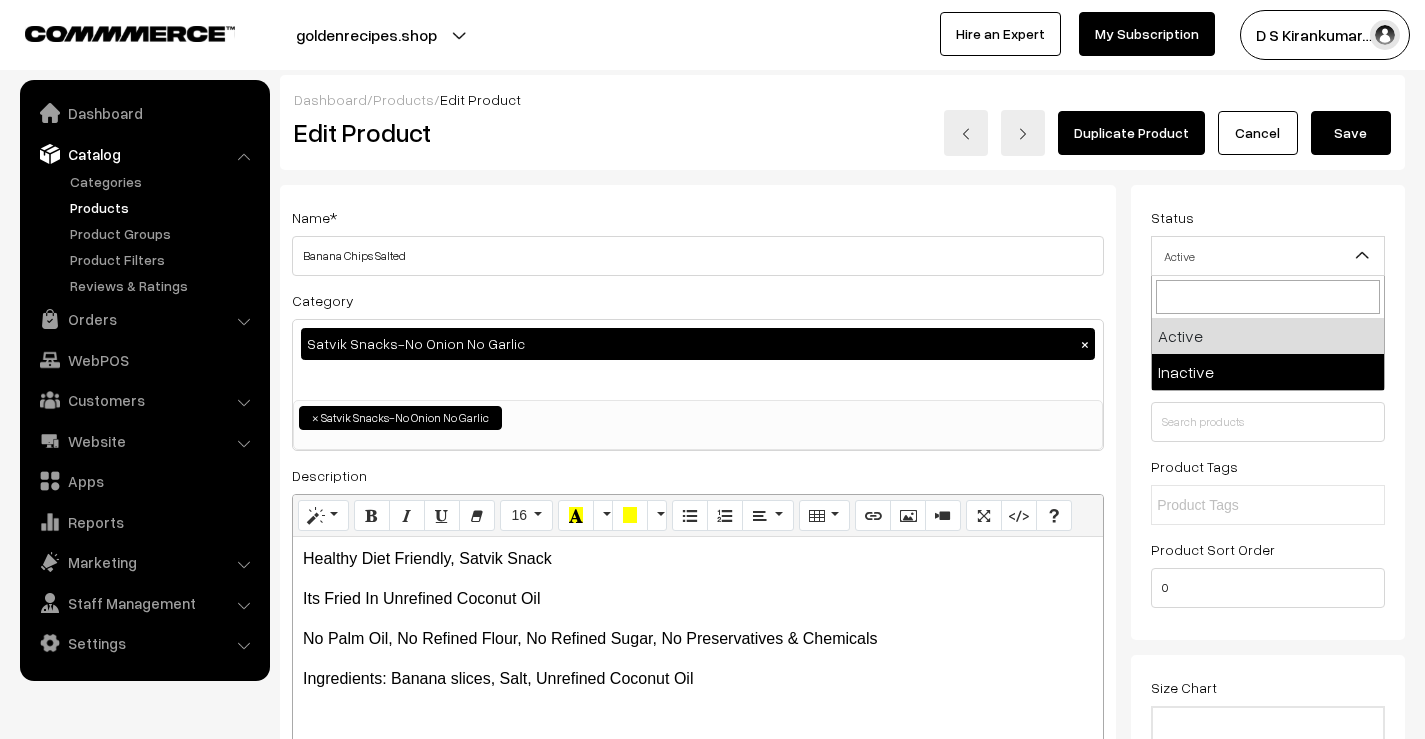 select on "2" 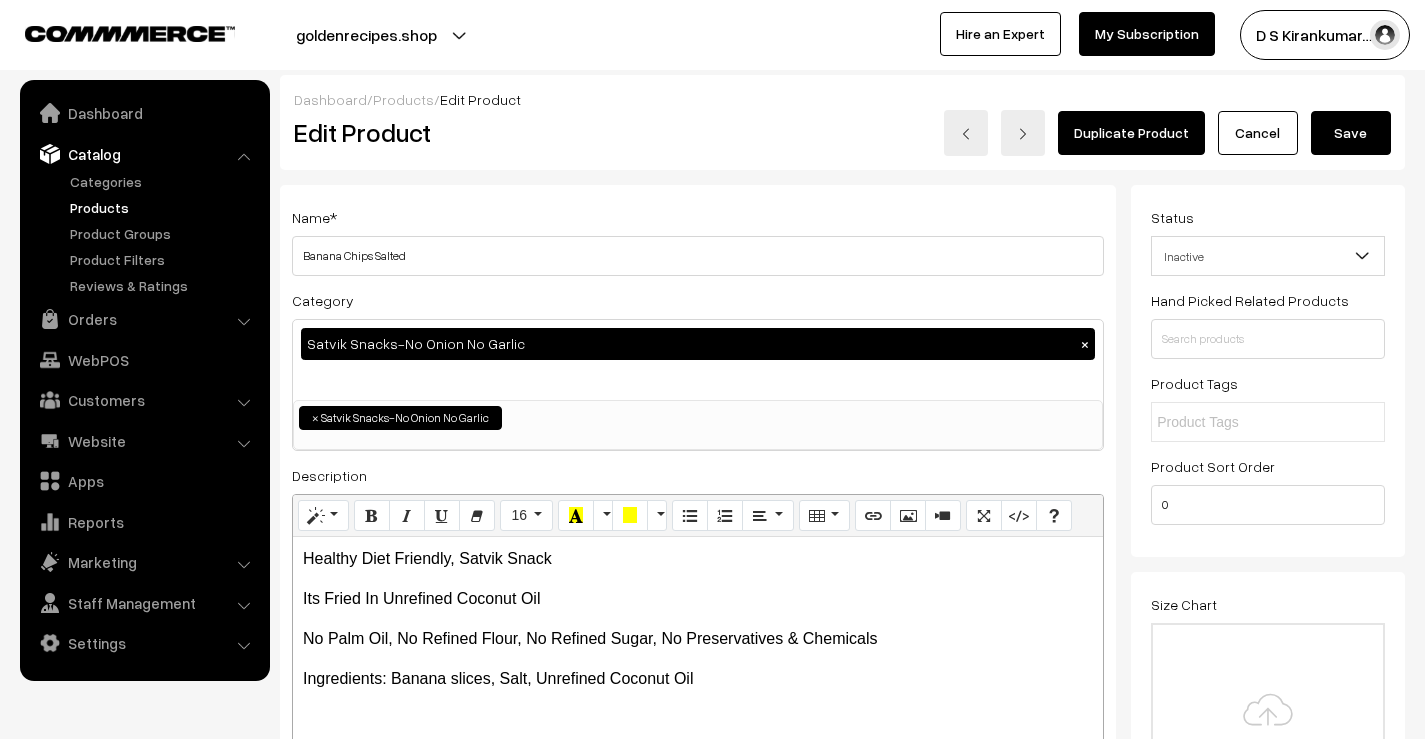 click on "Save" at bounding box center (1351, 133) 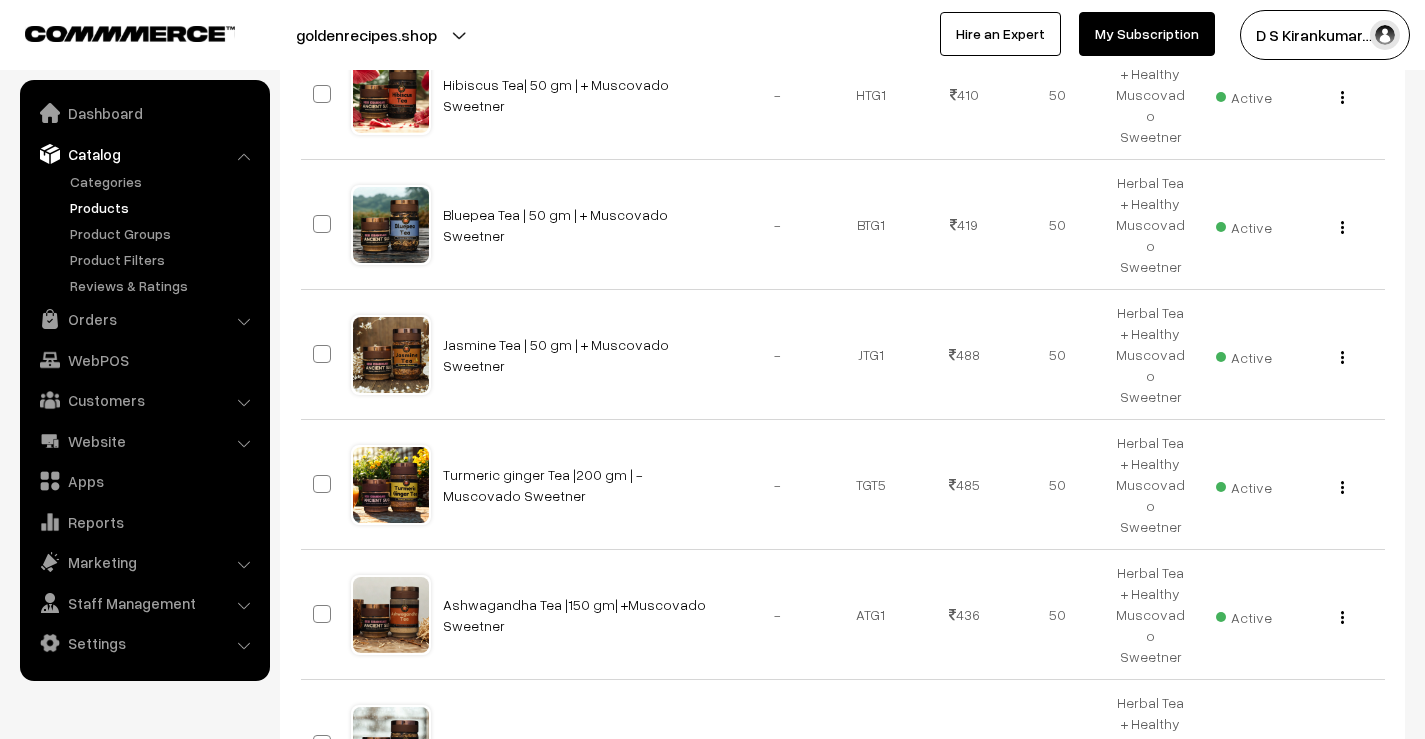 scroll, scrollTop: 1000, scrollLeft: 0, axis: vertical 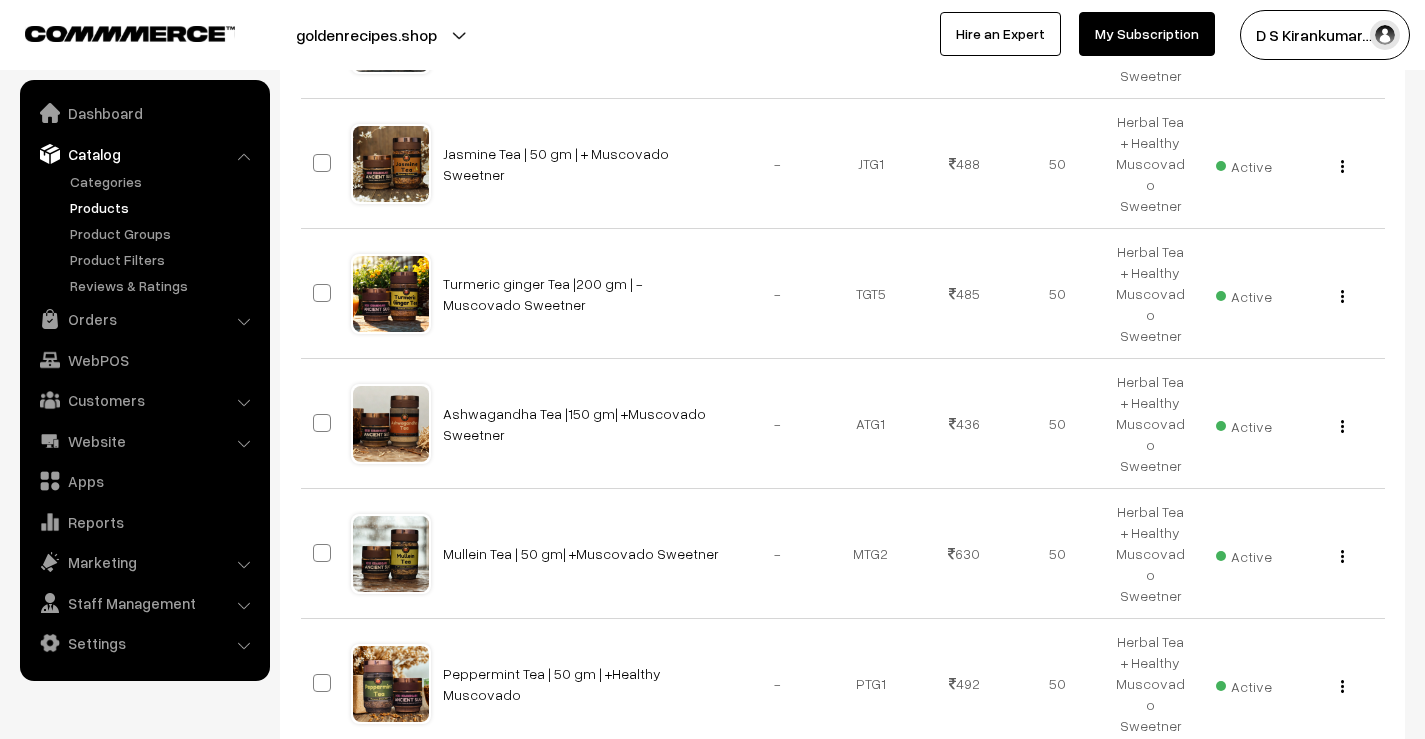 click at bounding box center (1368, 801) 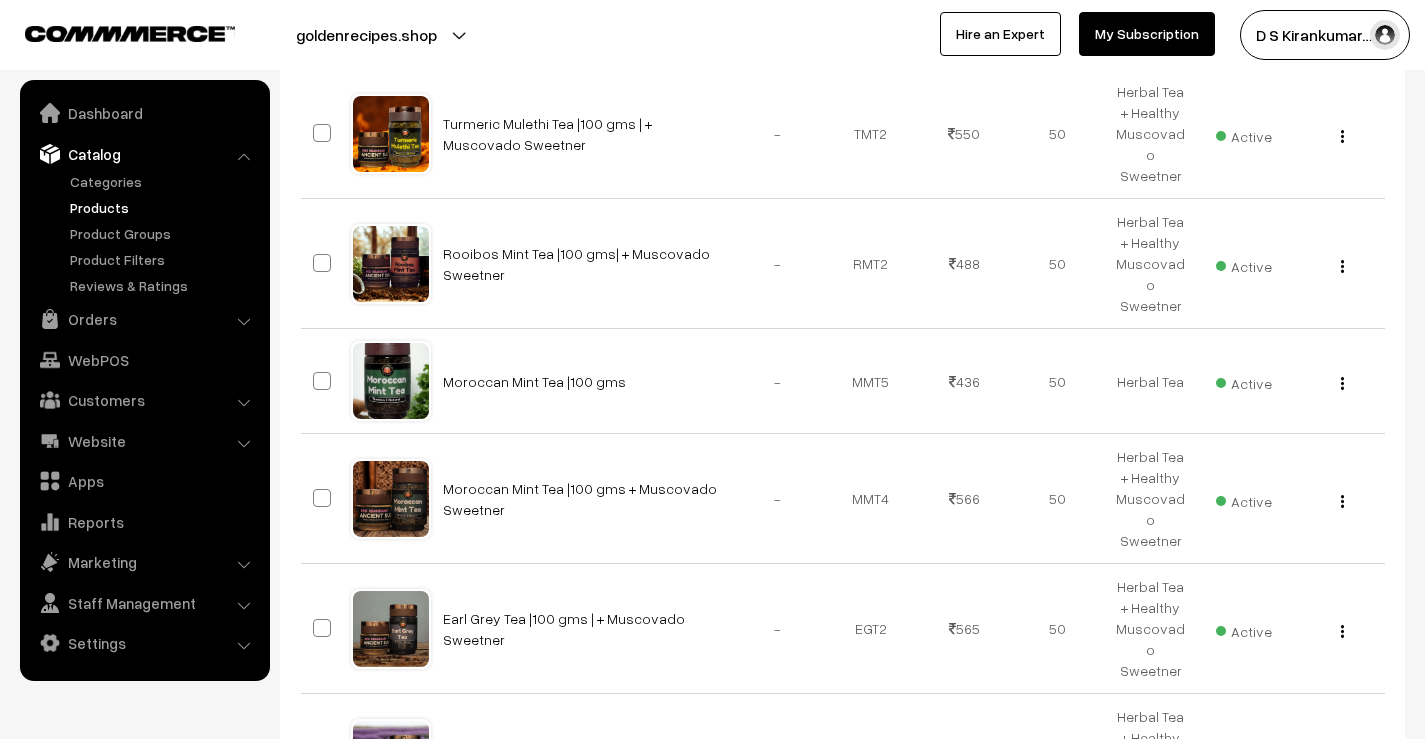 scroll, scrollTop: 1047, scrollLeft: 0, axis: vertical 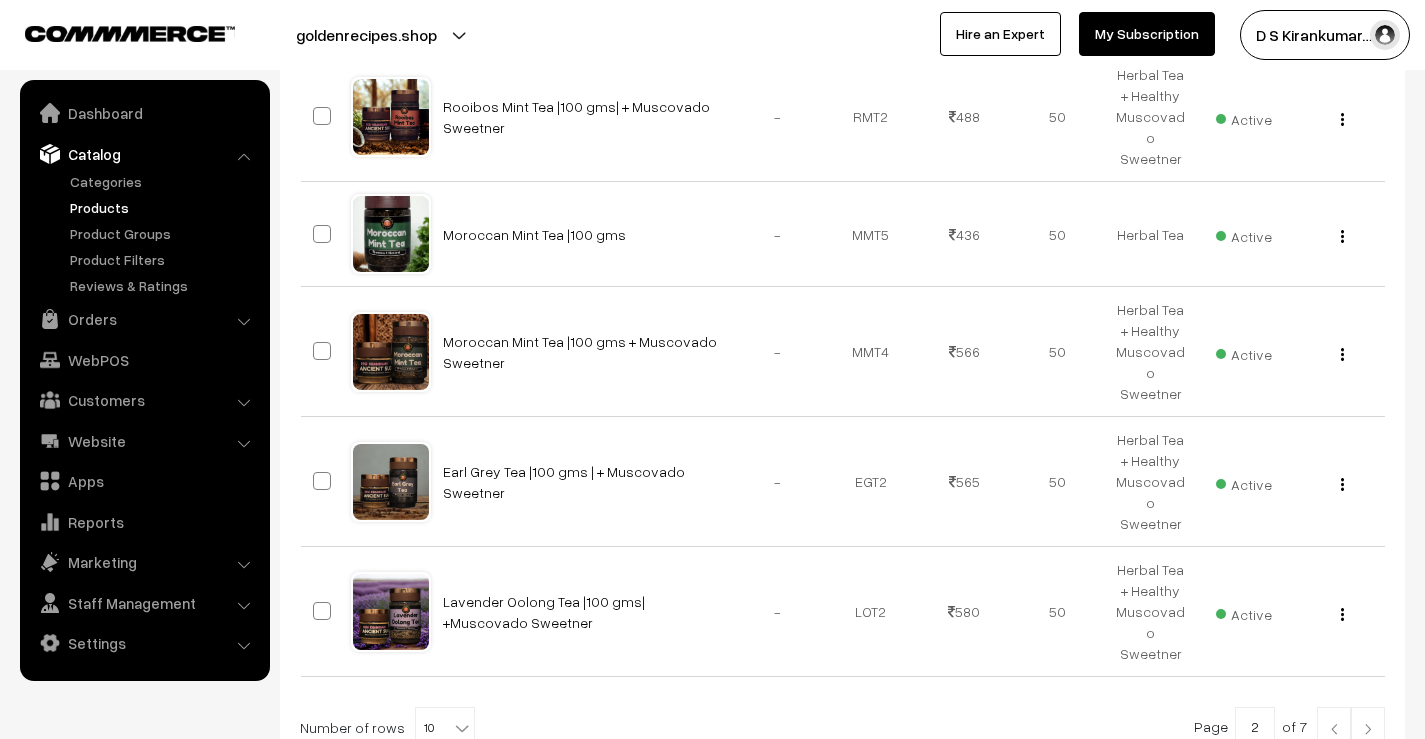 click at bounding box center [1368, 729] 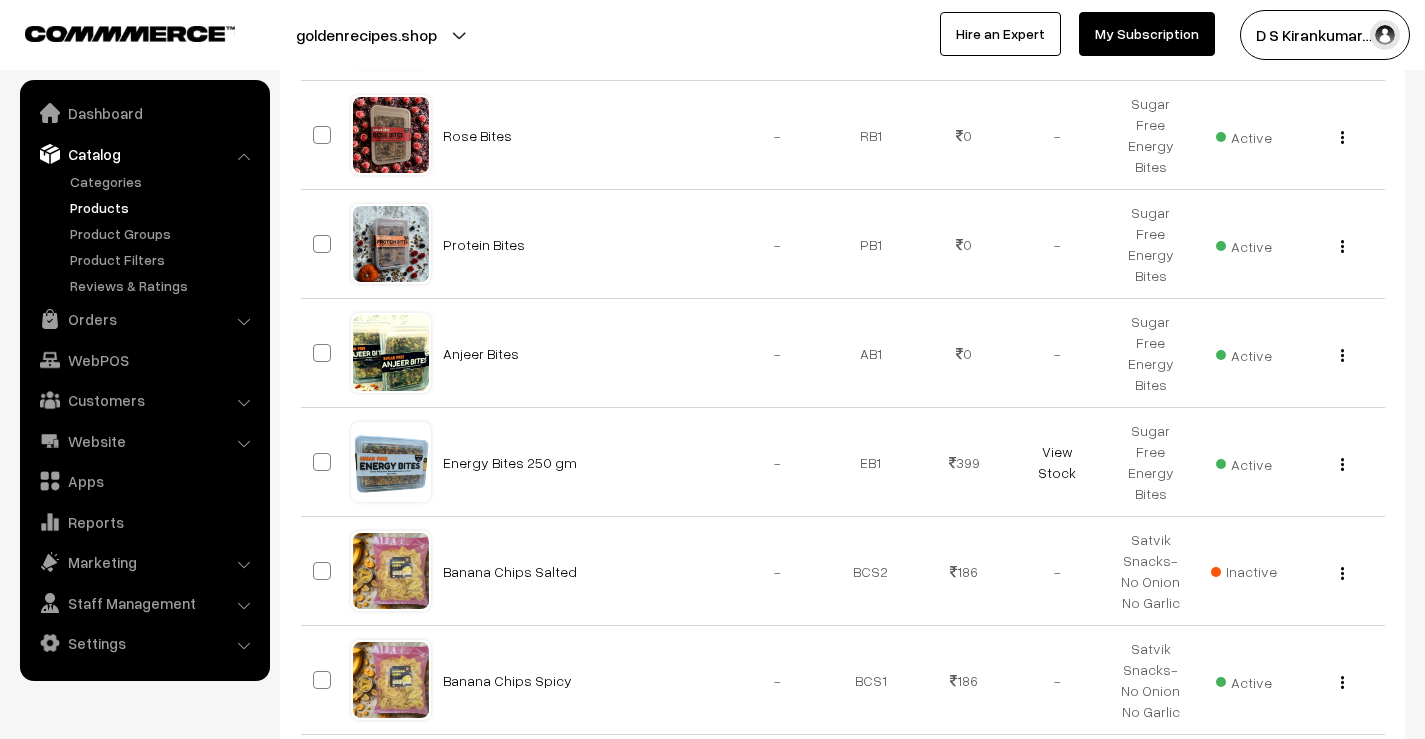 scroll, scrollTop: 900, scrollLeft: 0, axis: vertical 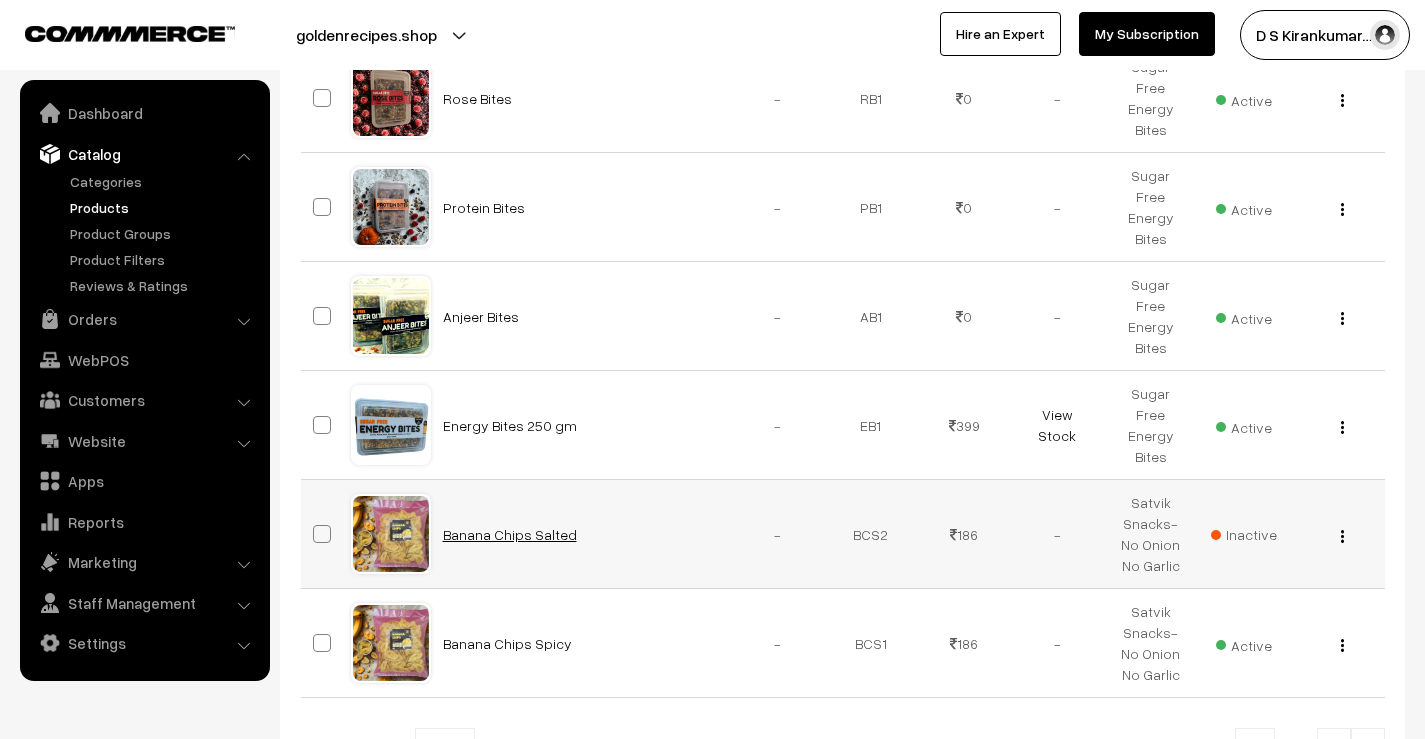 click on "Banana Chips Salted" at bounding box center (510, 534) 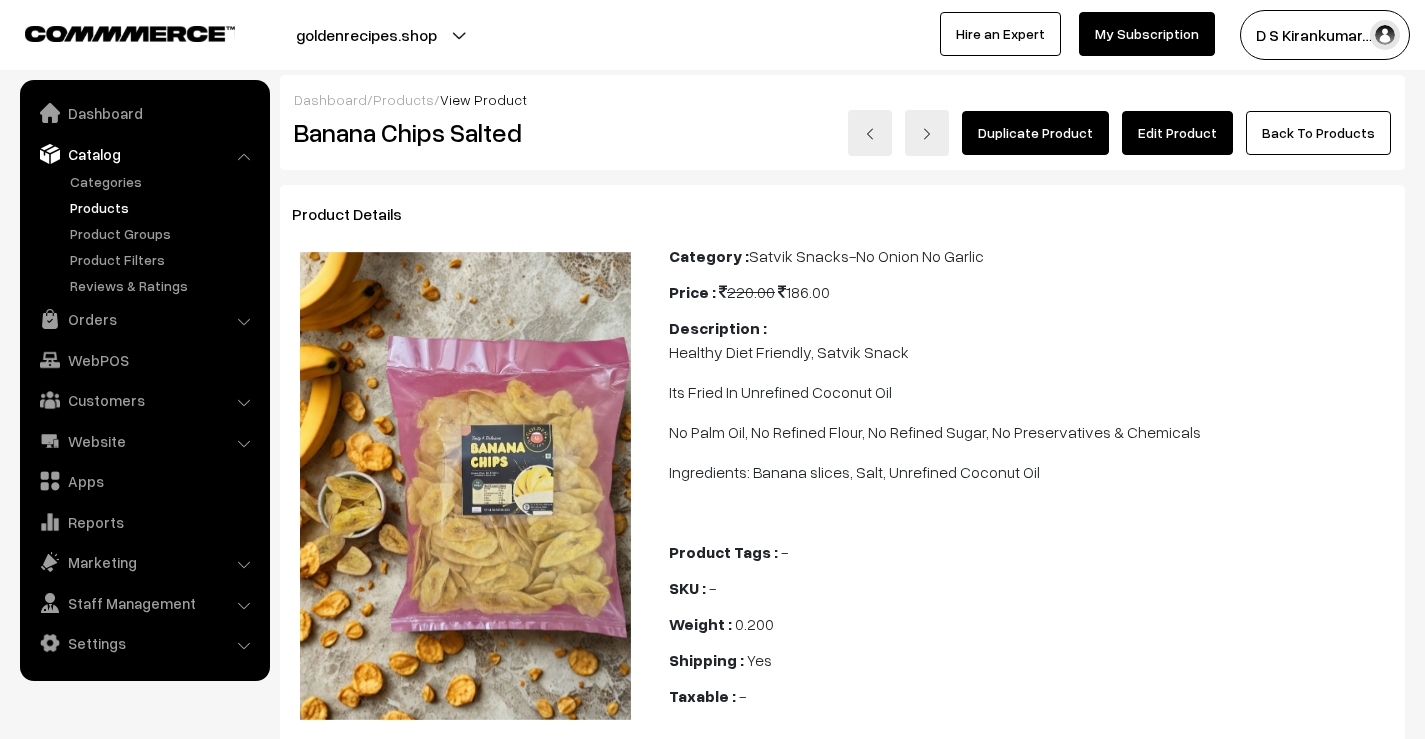 scroll, scrollTop: 0, scrollLeft: 0, axis: both 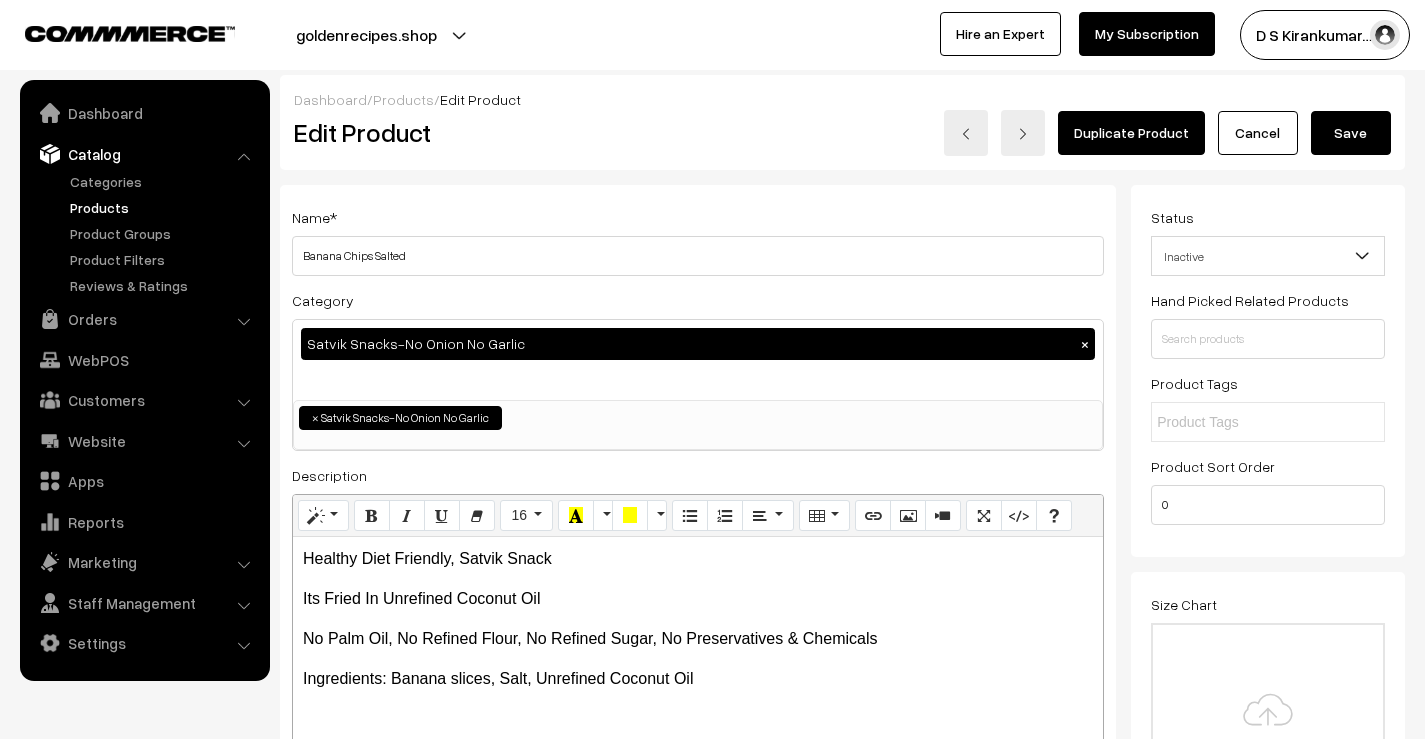 click on "Inactive" at bounding box center [1268, 256] 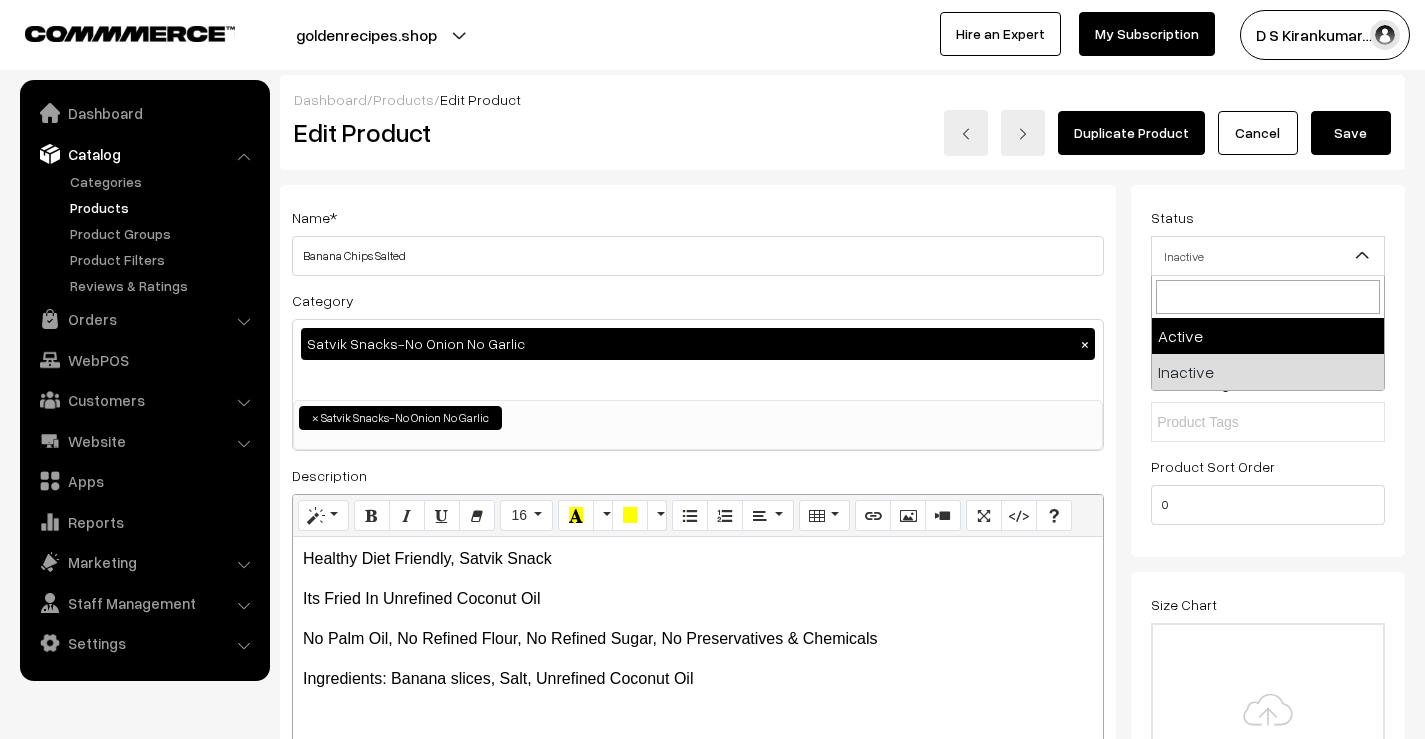 select on "1" 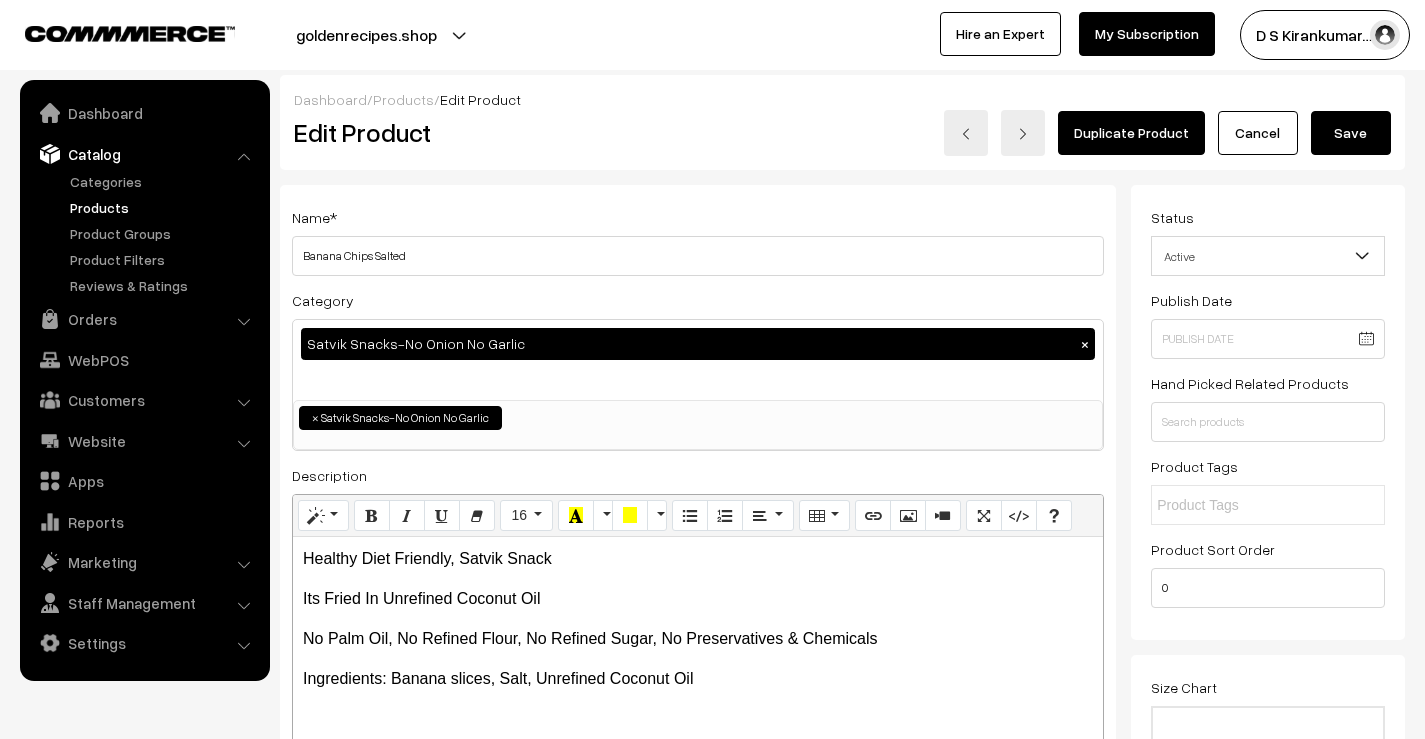 click on "Save" at bounding box center (1351, 133) 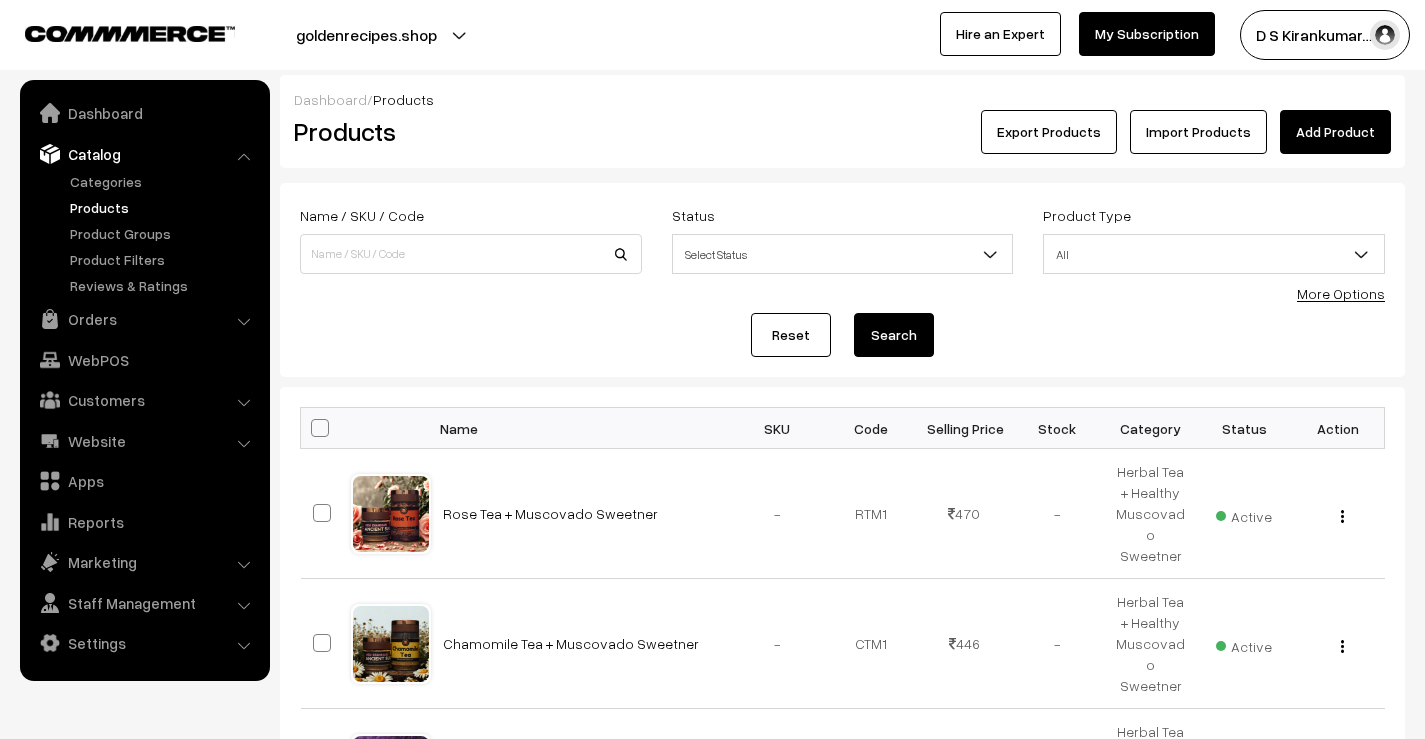 scroll, scrollTop: 0, scrollLeft: 0, axis: both 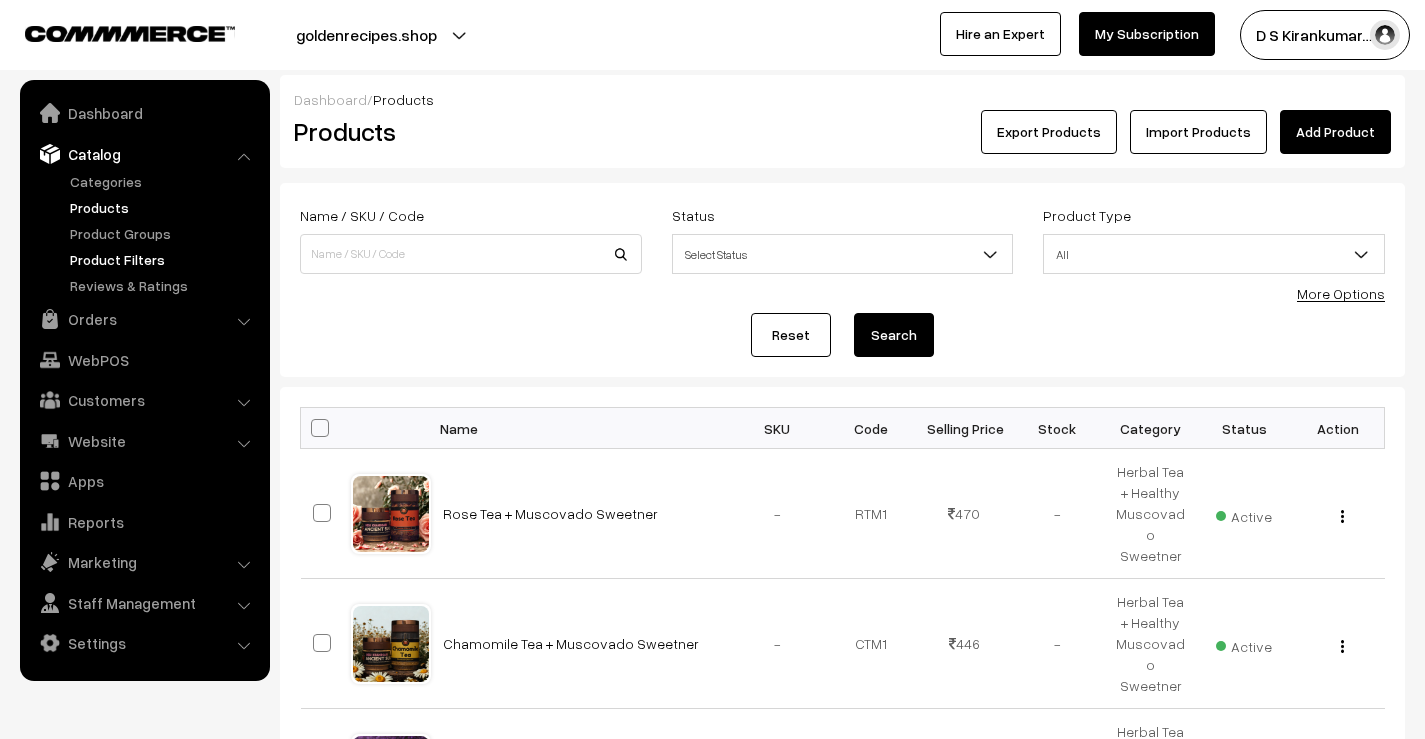click on "Product Filters" at bounding box center [164, 259] 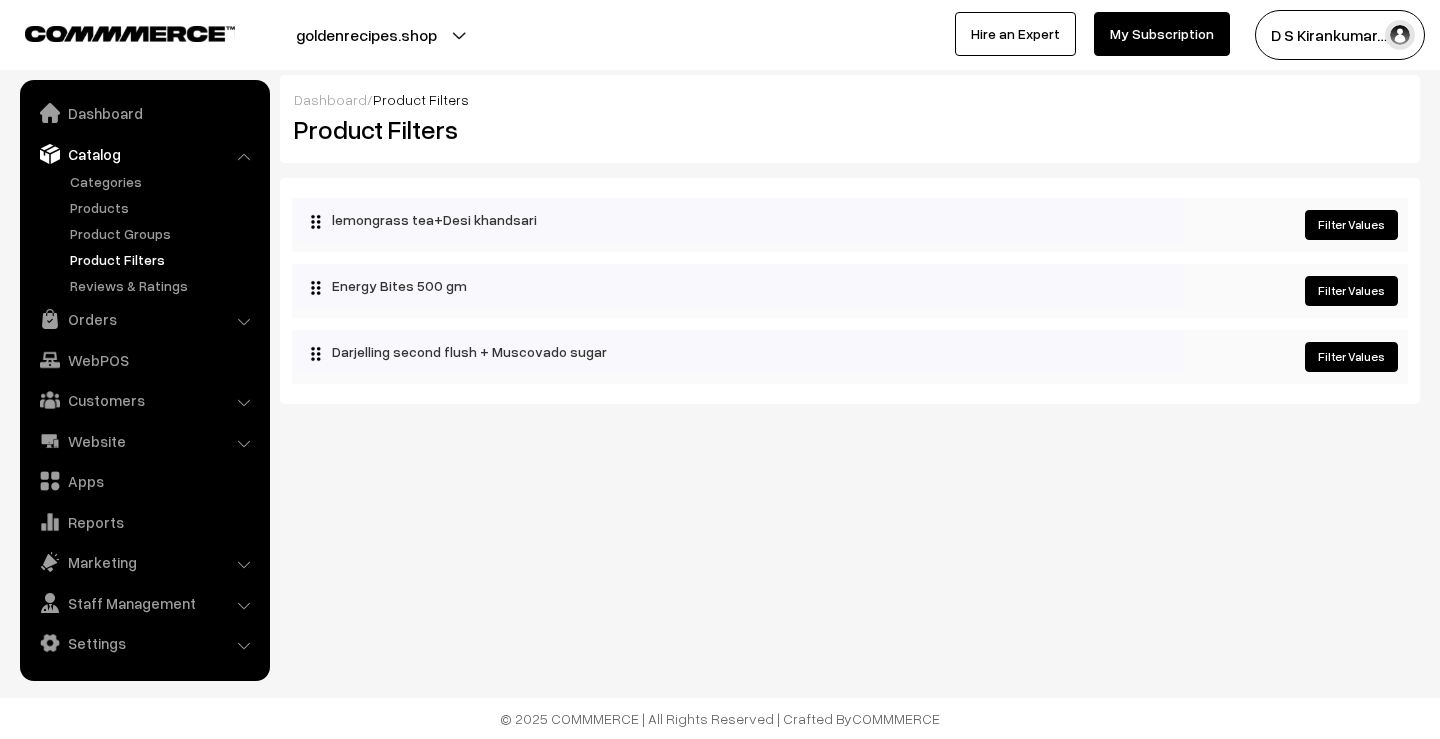 scroll, scrollTop: 0, scrollLeft: 0, axis: both 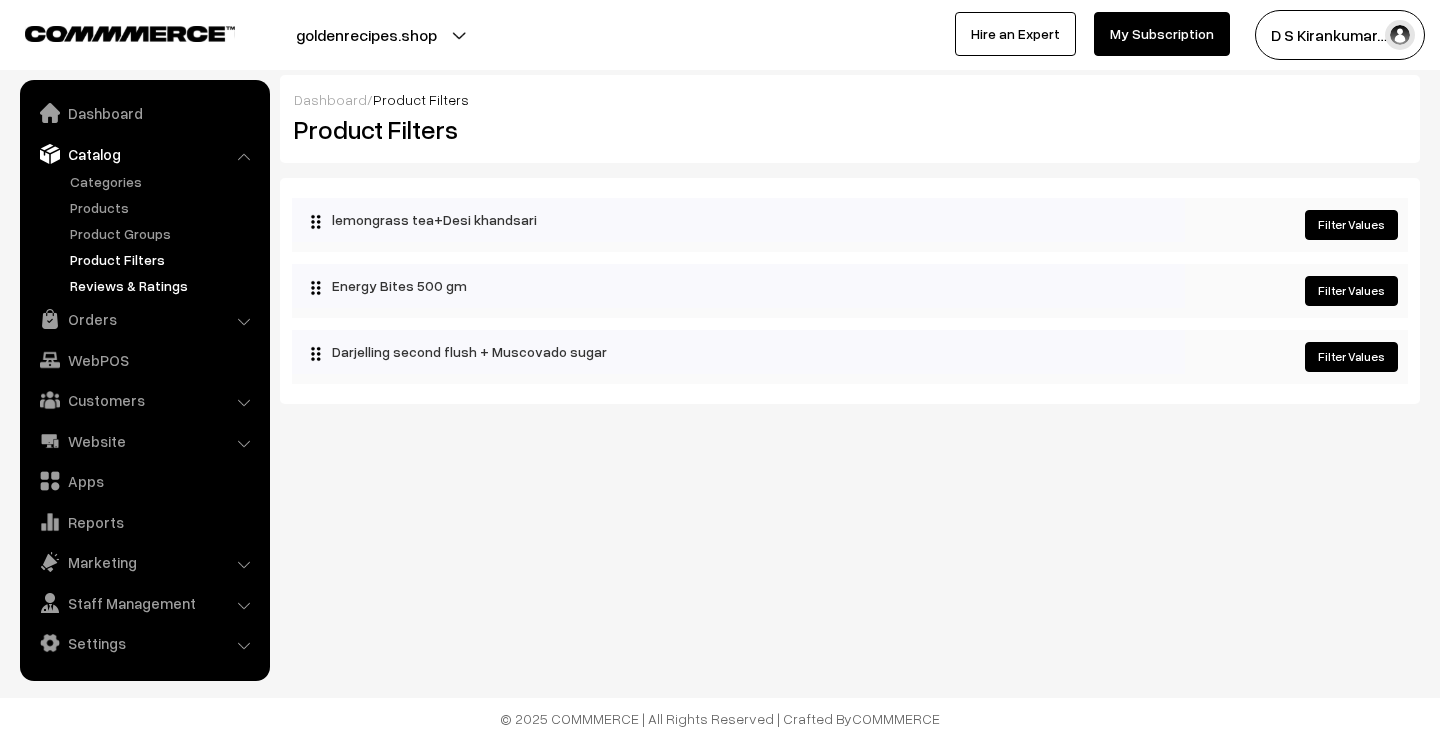 click on "Reviews & Ratings" at bounding box center [164, 285] 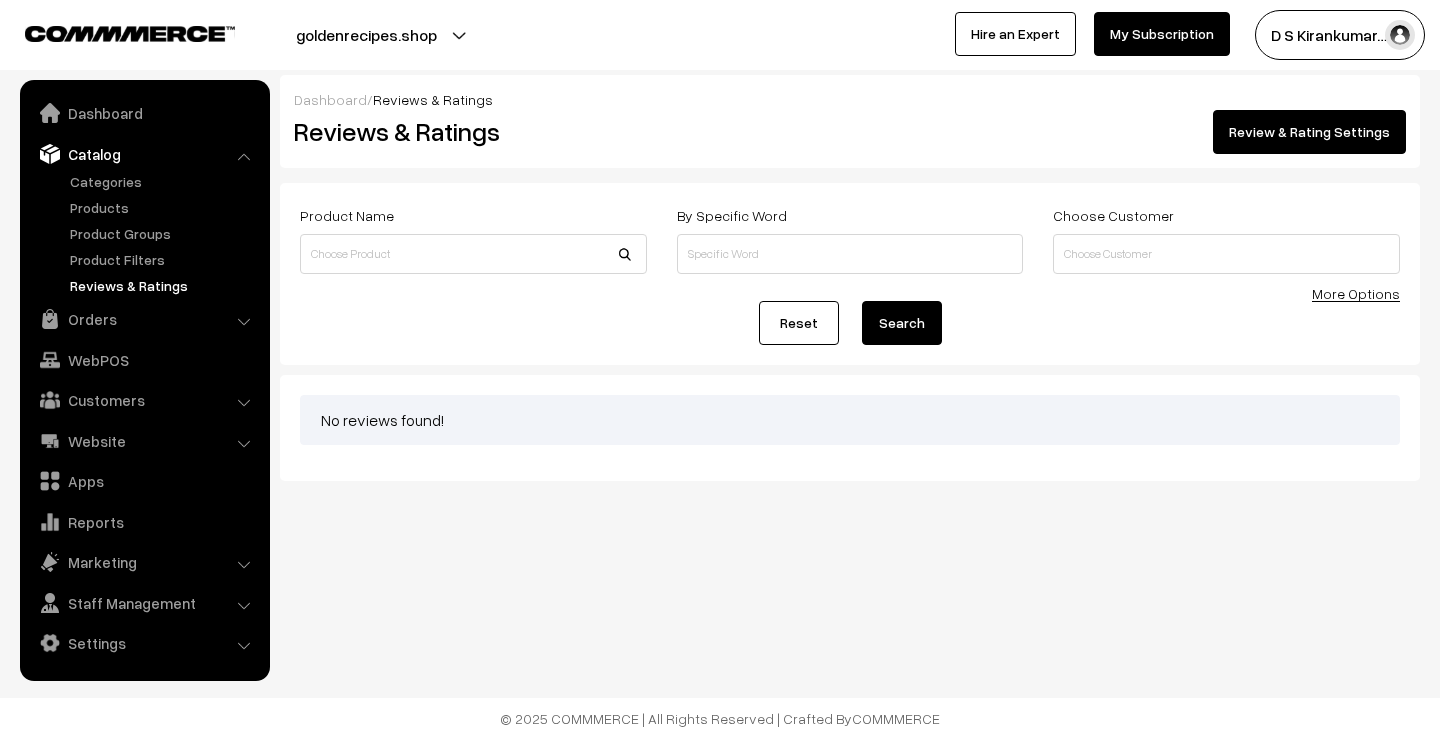 scroll, scrollTop: 0, scrollLeft: 0, axis: both 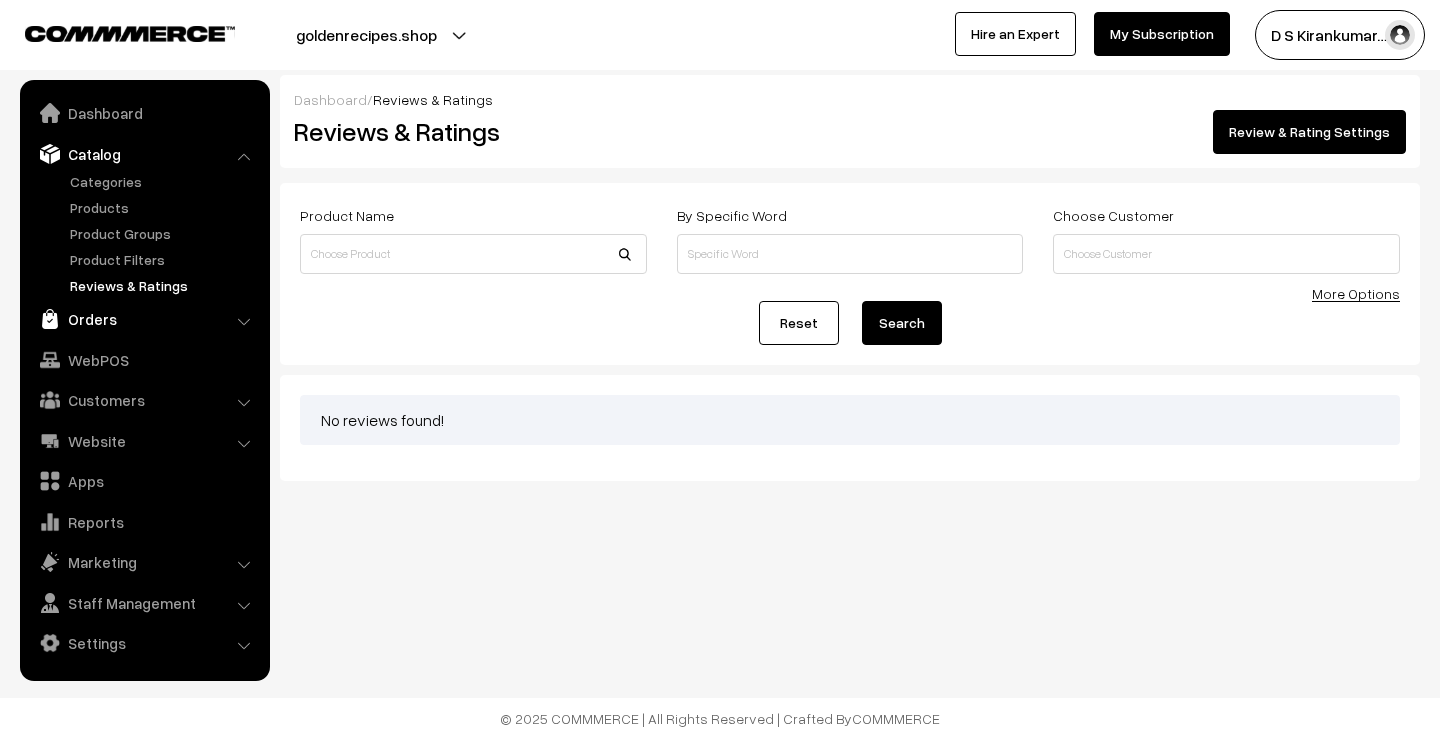 click on "Orders" at bounding box center [144, 319] 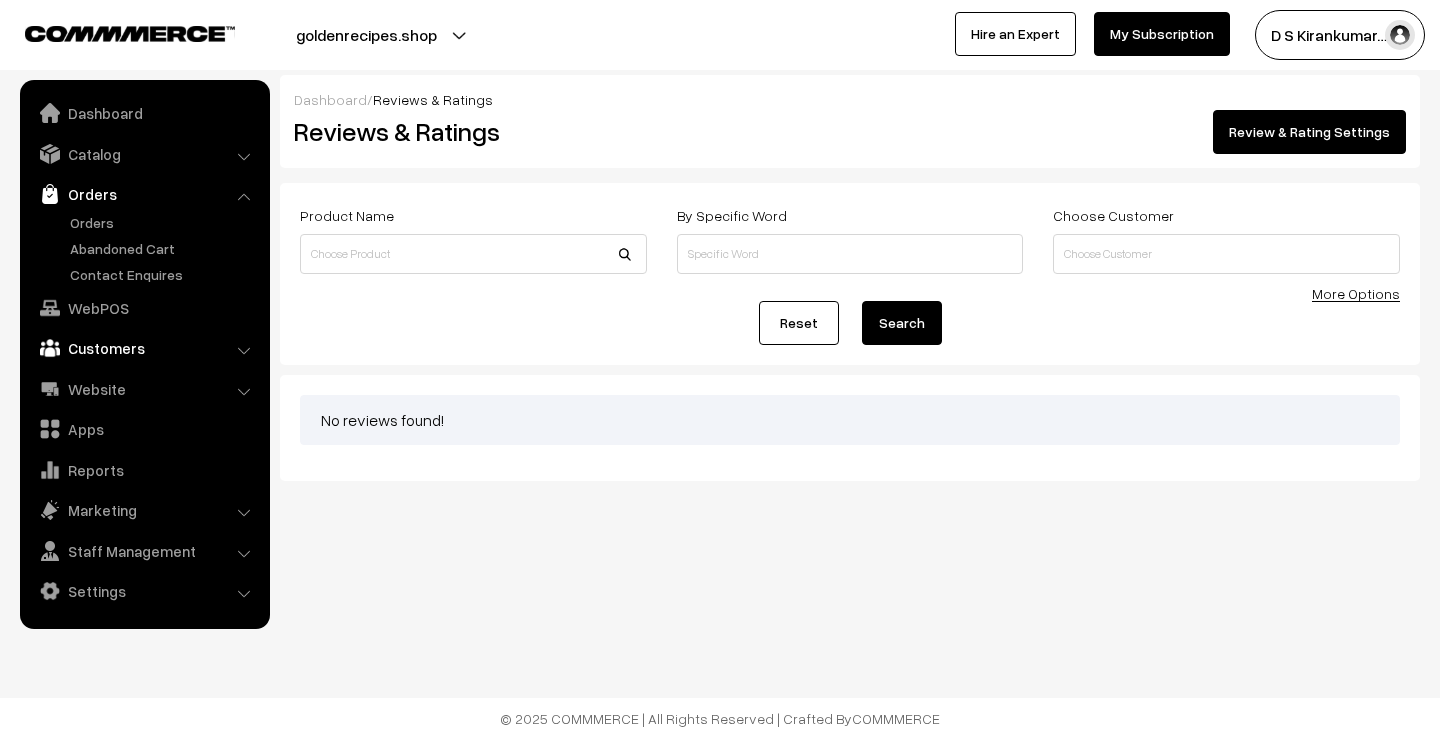 click on "Customers" at bounding box center [144, 348] 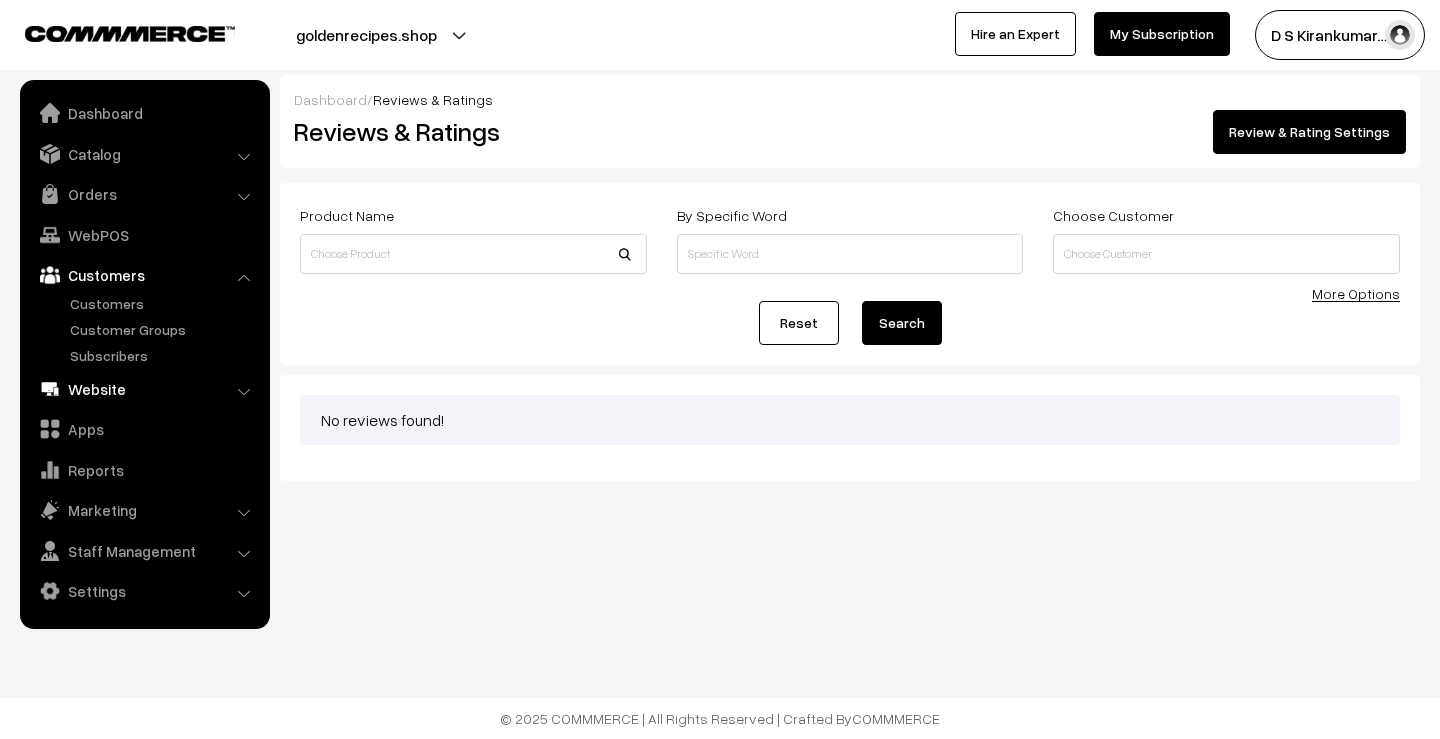 click on "Website" at bounding box center (144, 389) 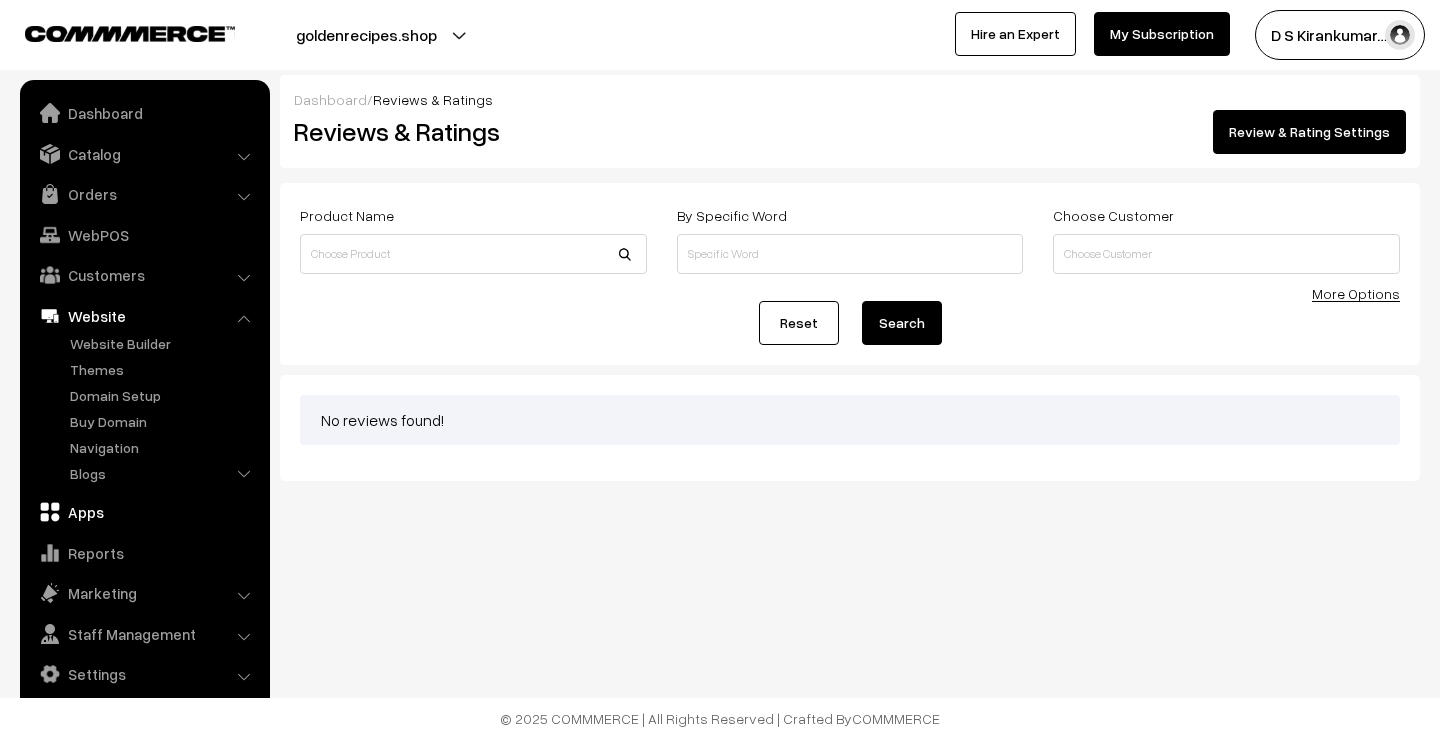click on "Apps" at bounding box center (144, 512) 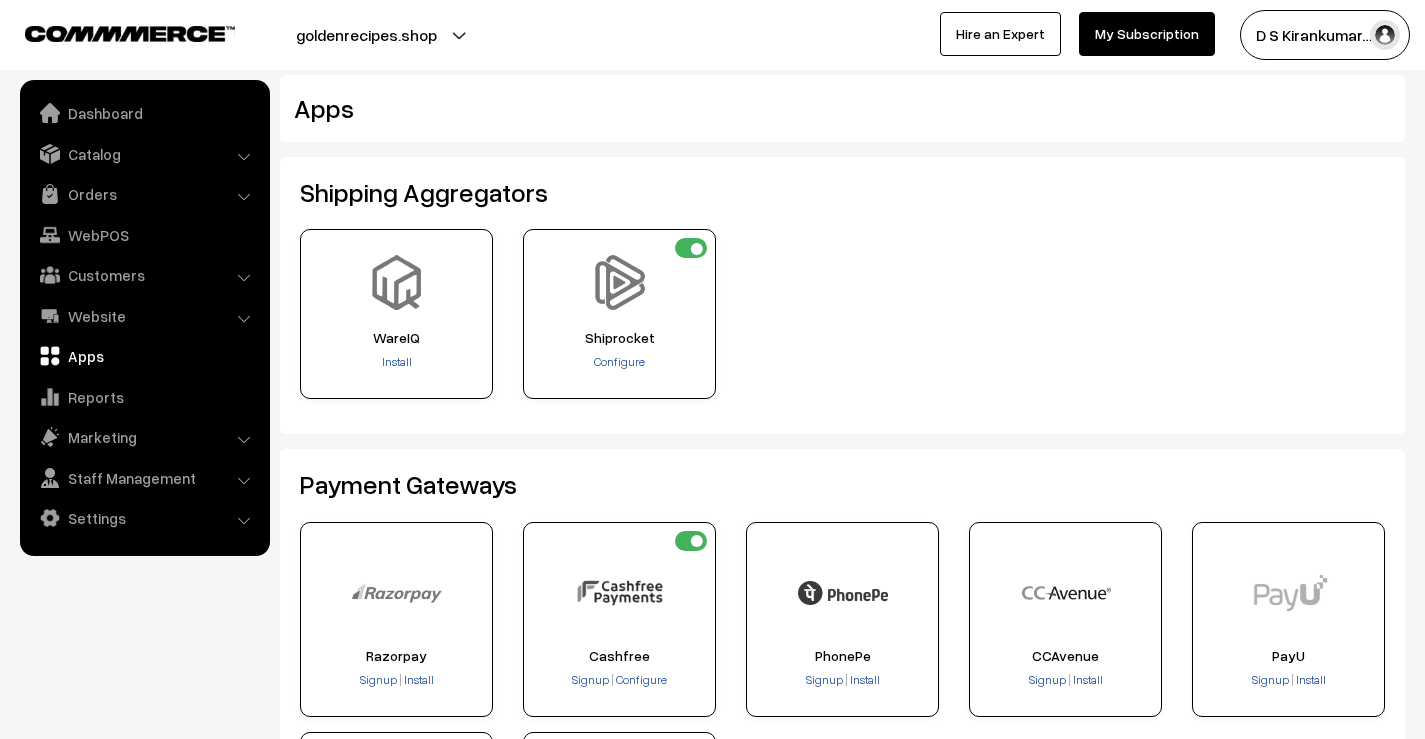 scroll, scrollTop: 0, scrollLeft: 0, axis: both 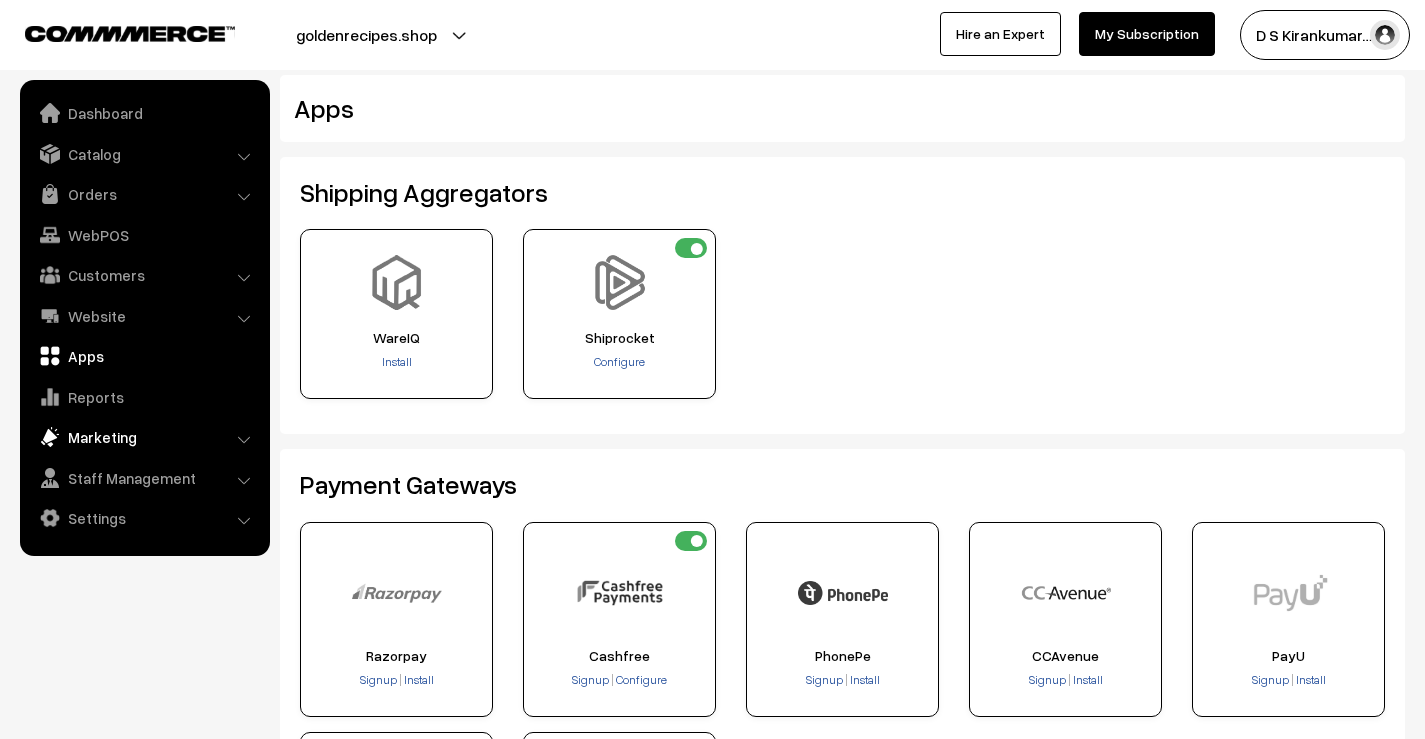 click on "Marketing" at bounding box center (144, 437) 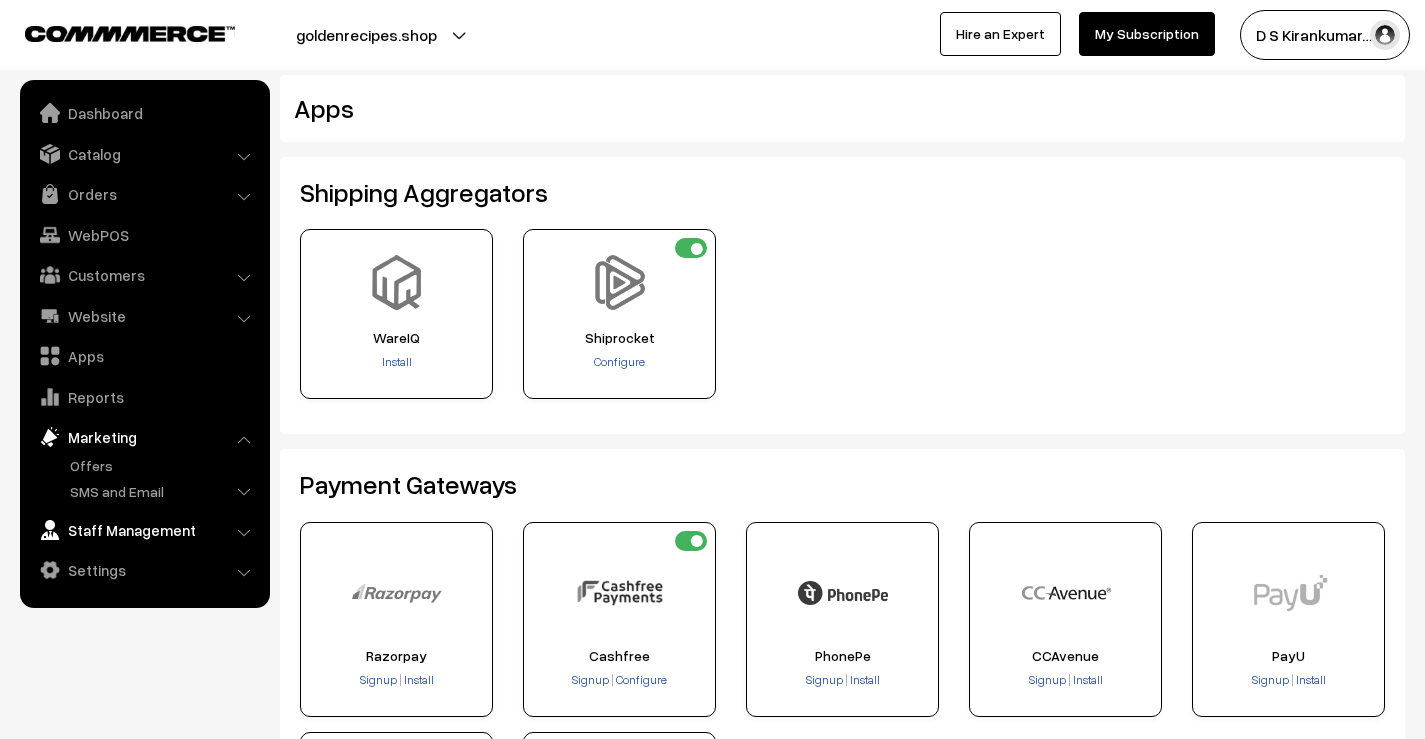 click on "Staff Management" at bounding box center [144, 530] 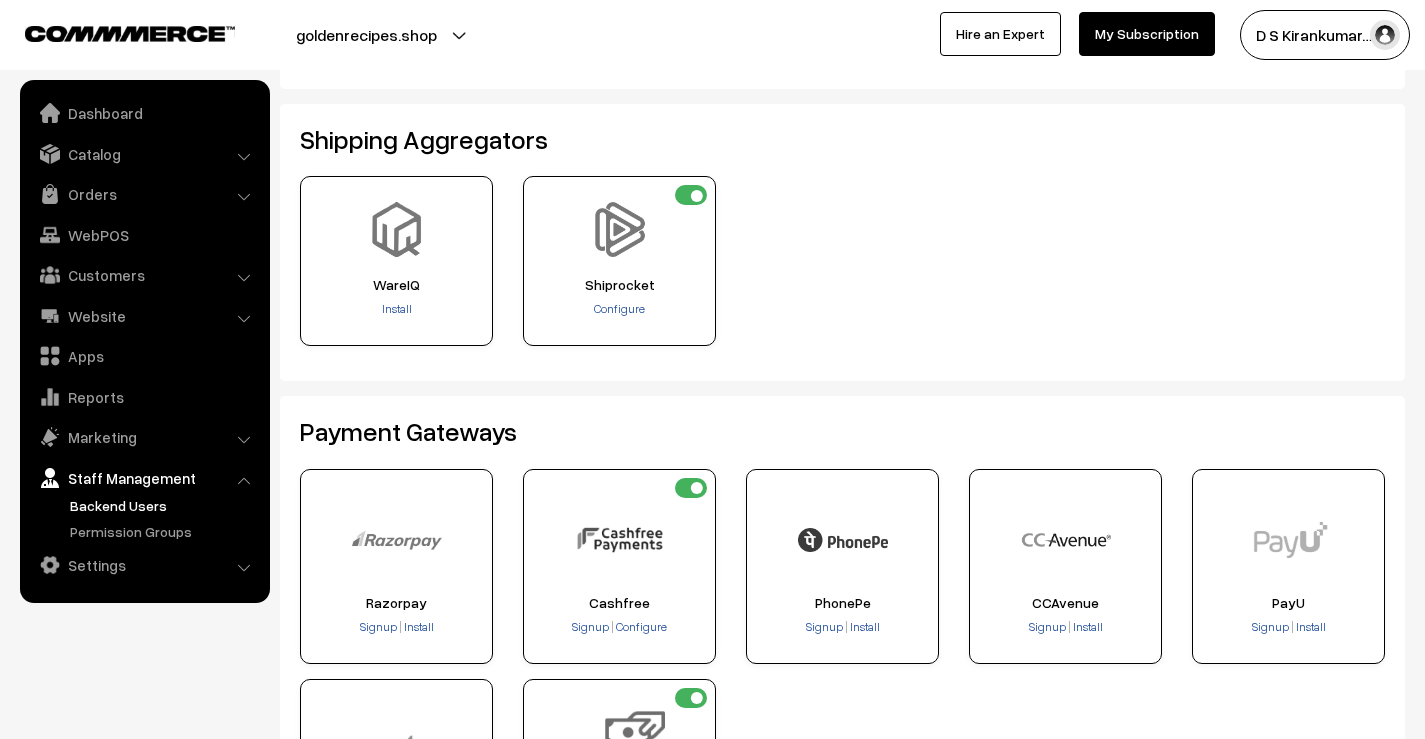 scroll, scrollTop: 100, scrollLeft: 0, axis: vertical 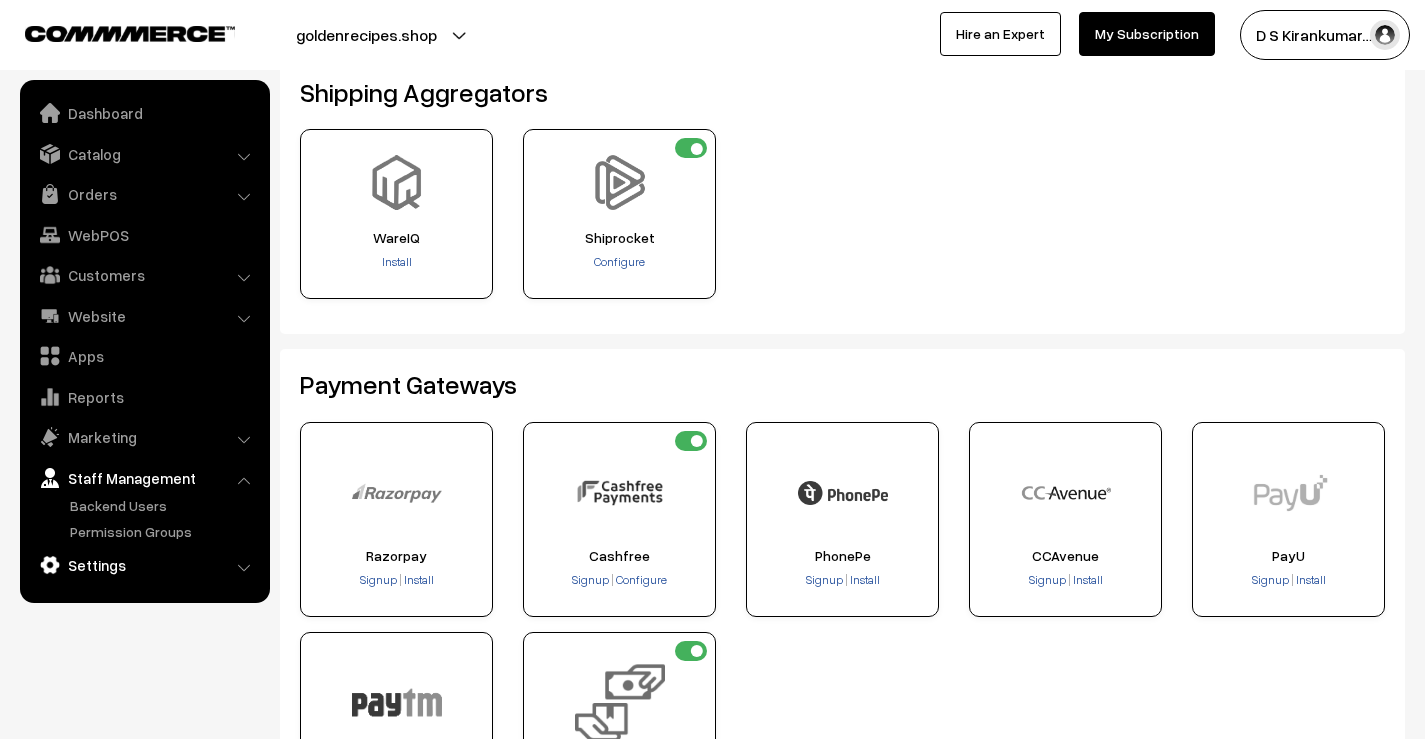 click on "Settings" at bounding box center [144, 565] 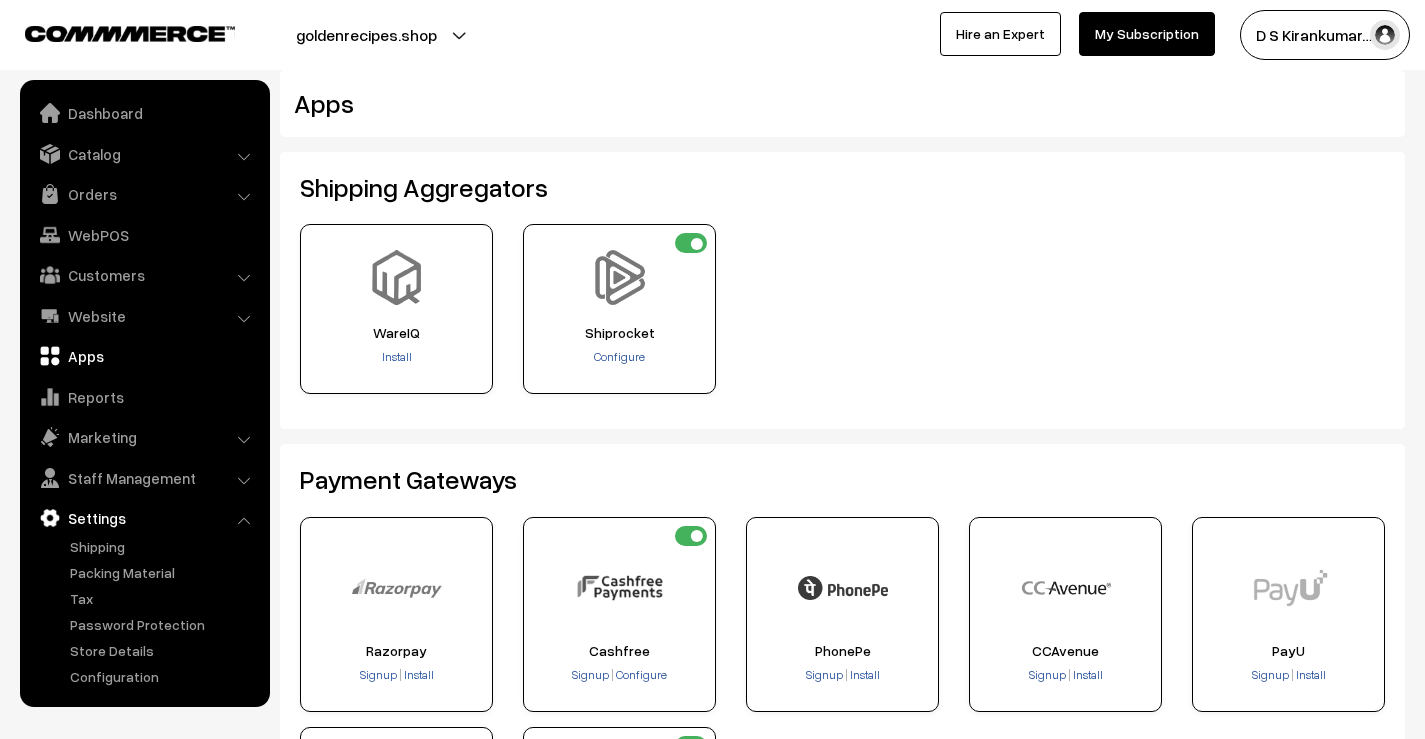 scroll, scrollTop: 0, scrollLeft: 0, axis: both 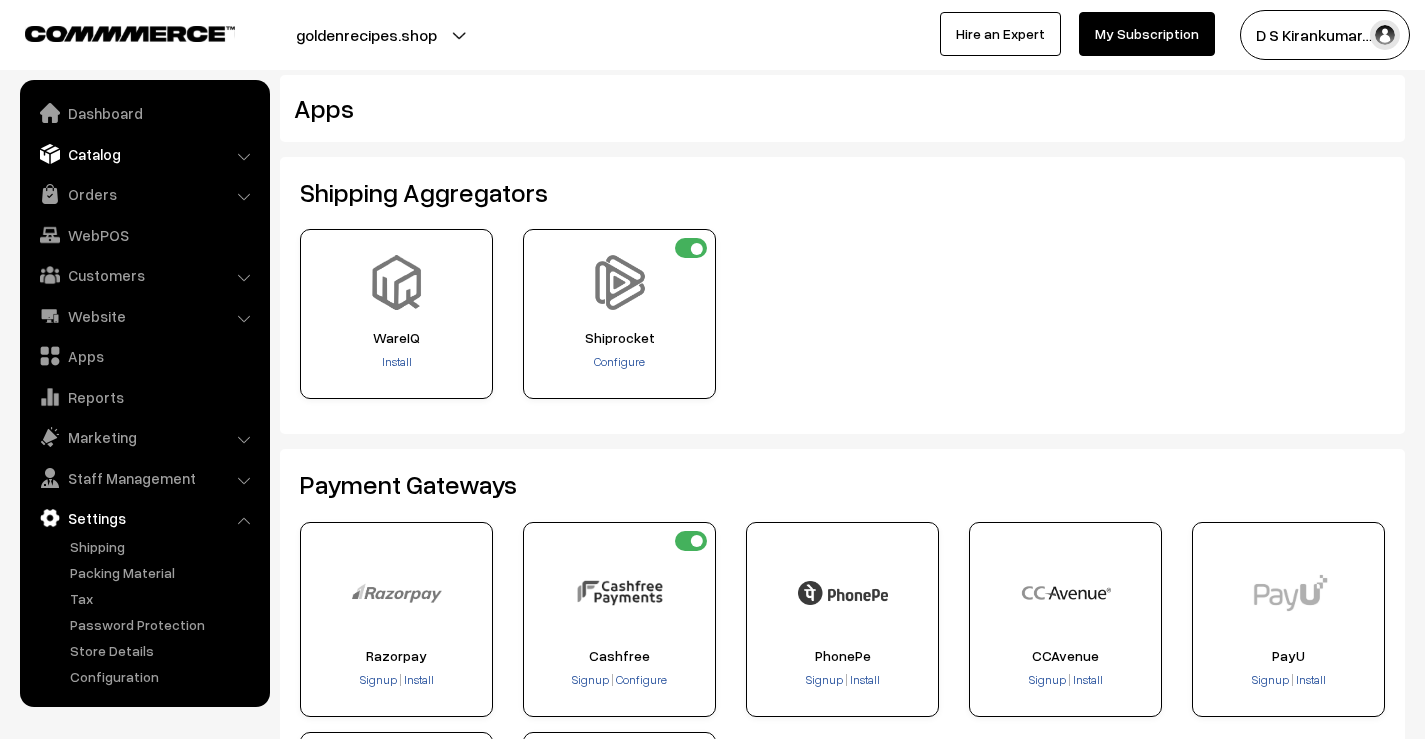 click on "Catalog" at bounding box center [144, 154] 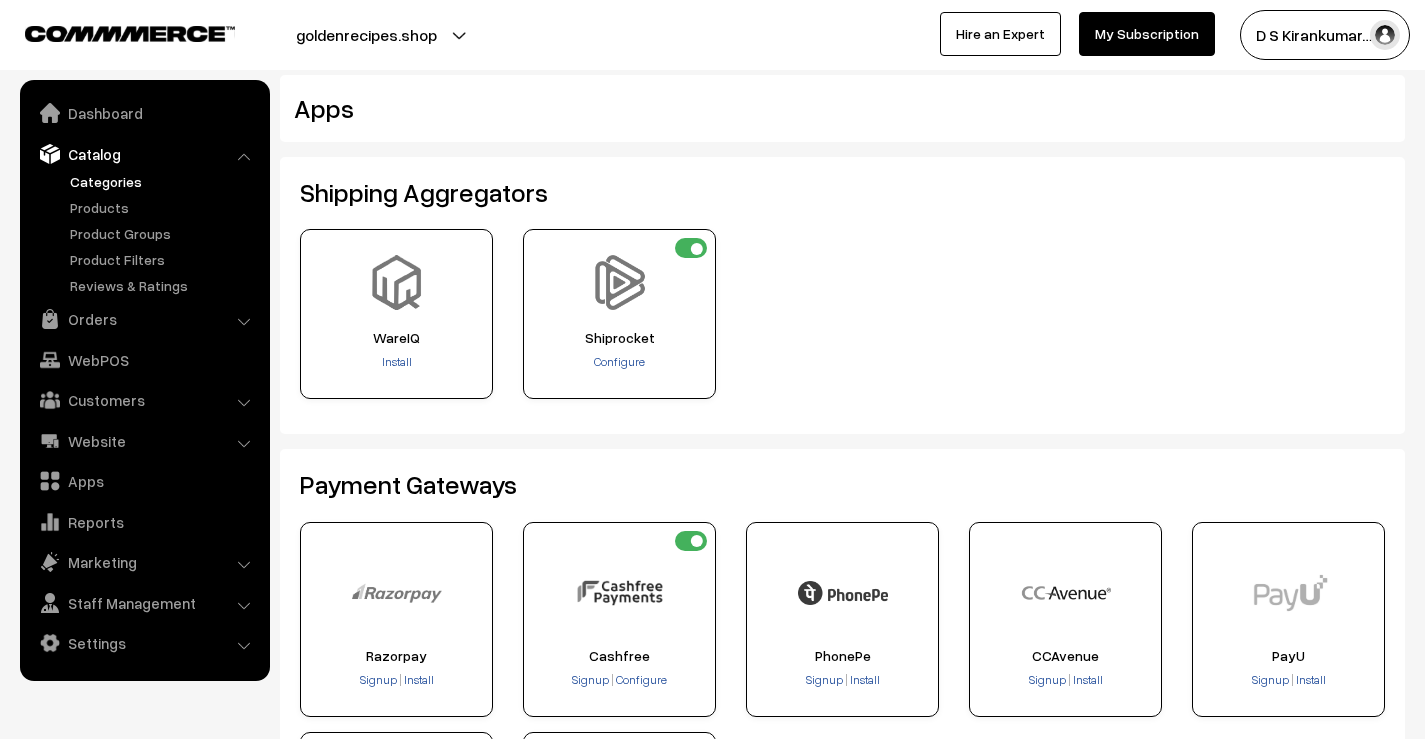 click on "Categories" at bounding box center (164, 181) 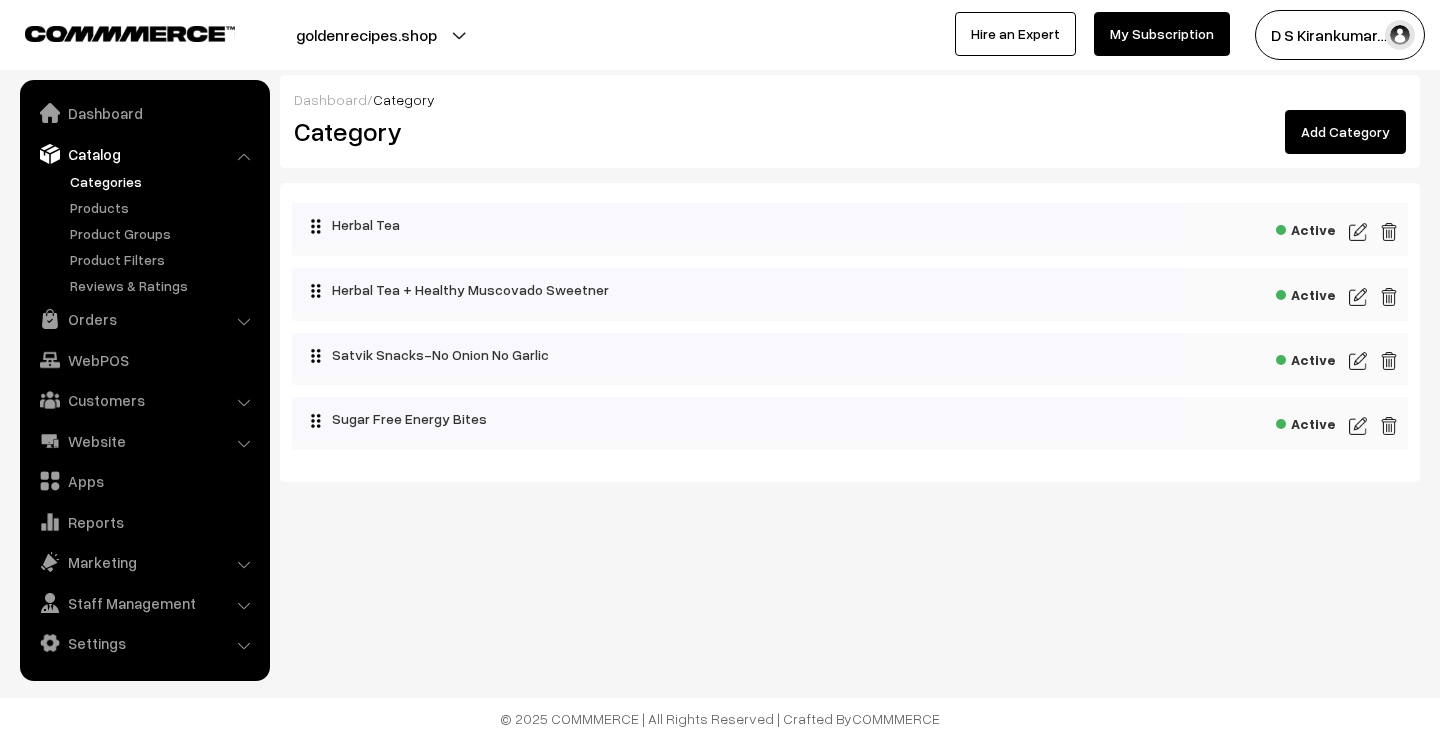 scroll, scrollTop: 0, scrollLeft: 0, axis: both 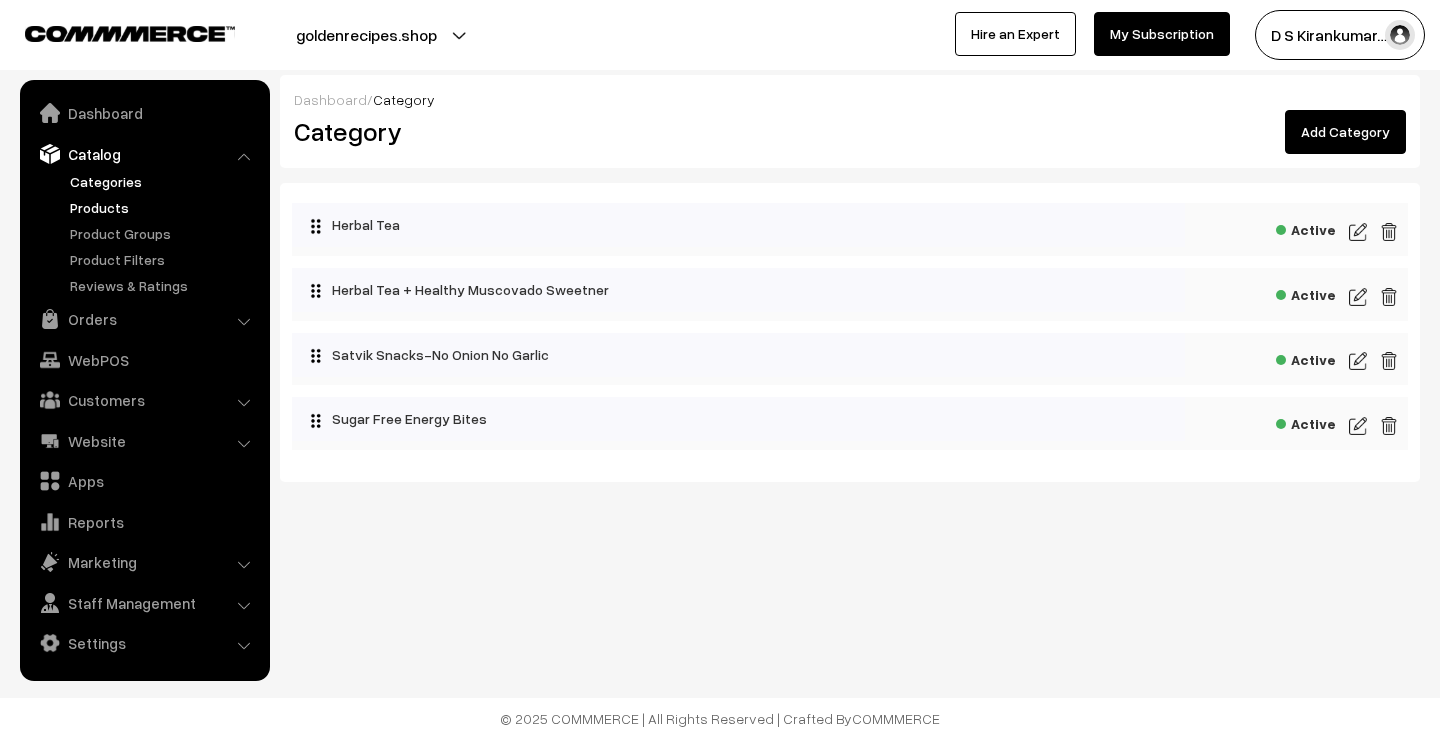 click on "Products" at bounding box center [164, 207] 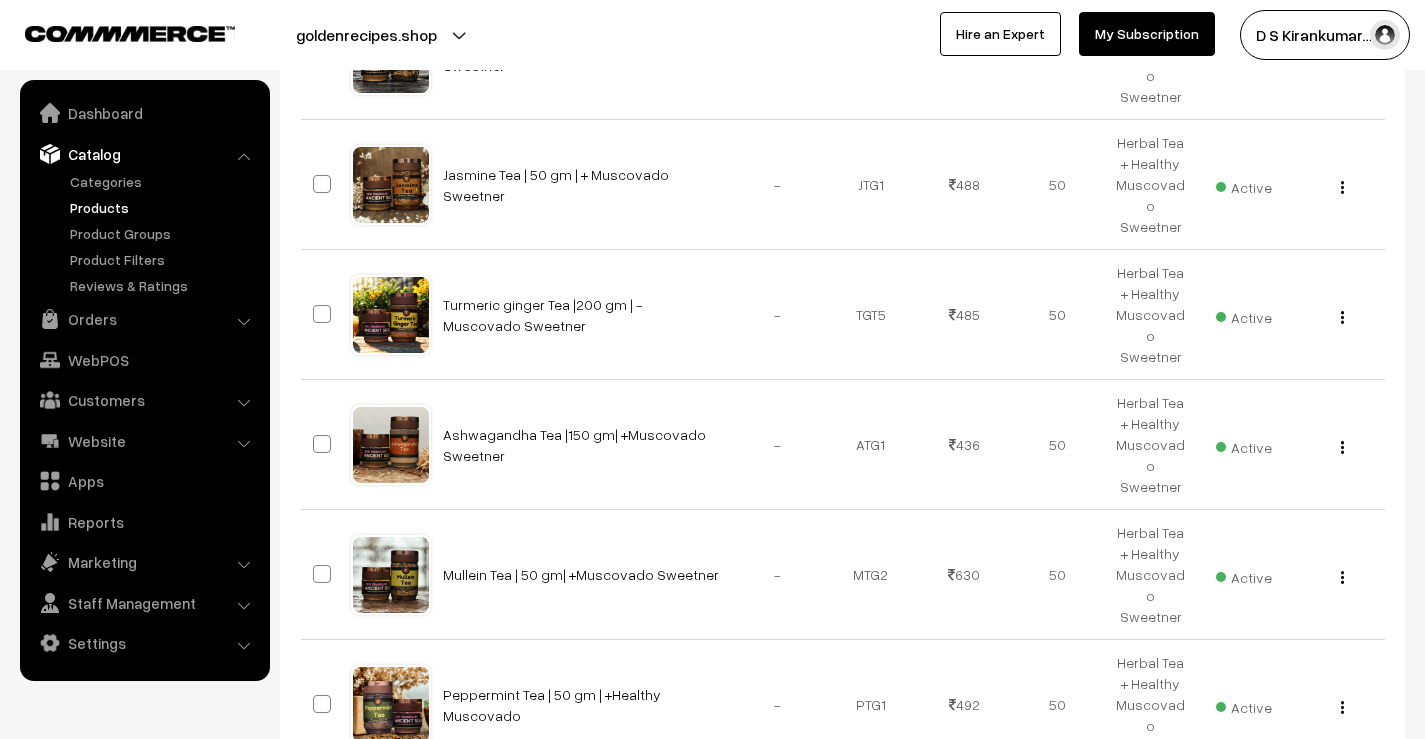scroll, scrollTop: 1051, scrollLeft: 0, axis: vertical 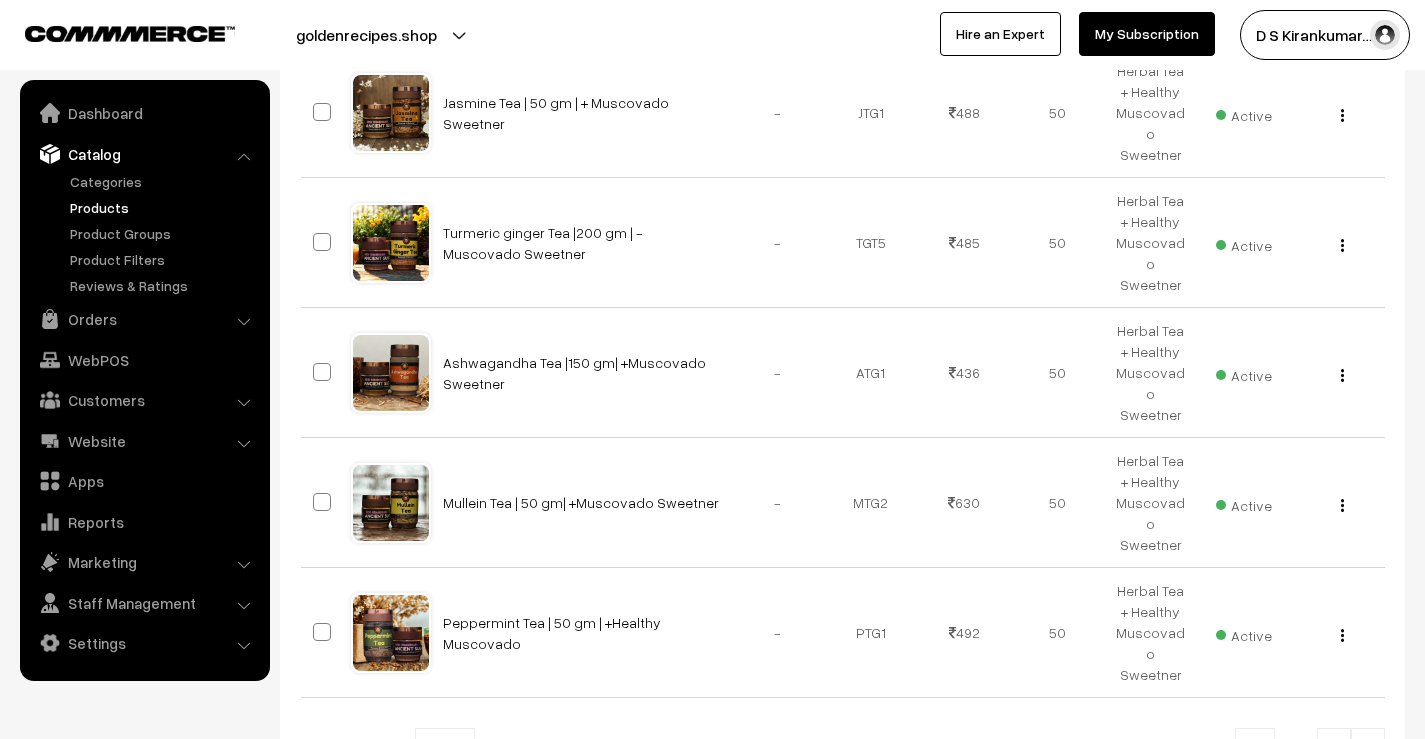 click at bounding box center (1368, 750) 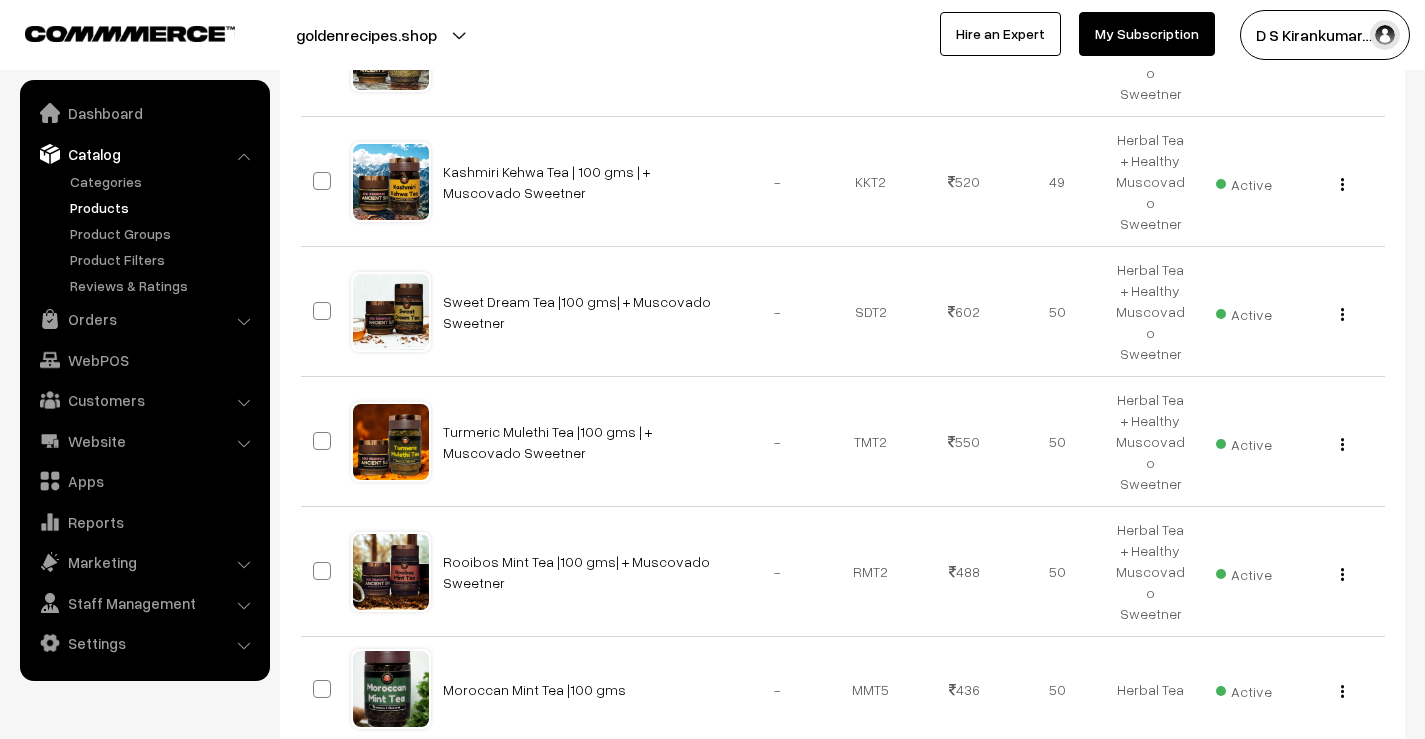 scroll, scrollTop: 900, scrollLeft: 0, axis: vertical 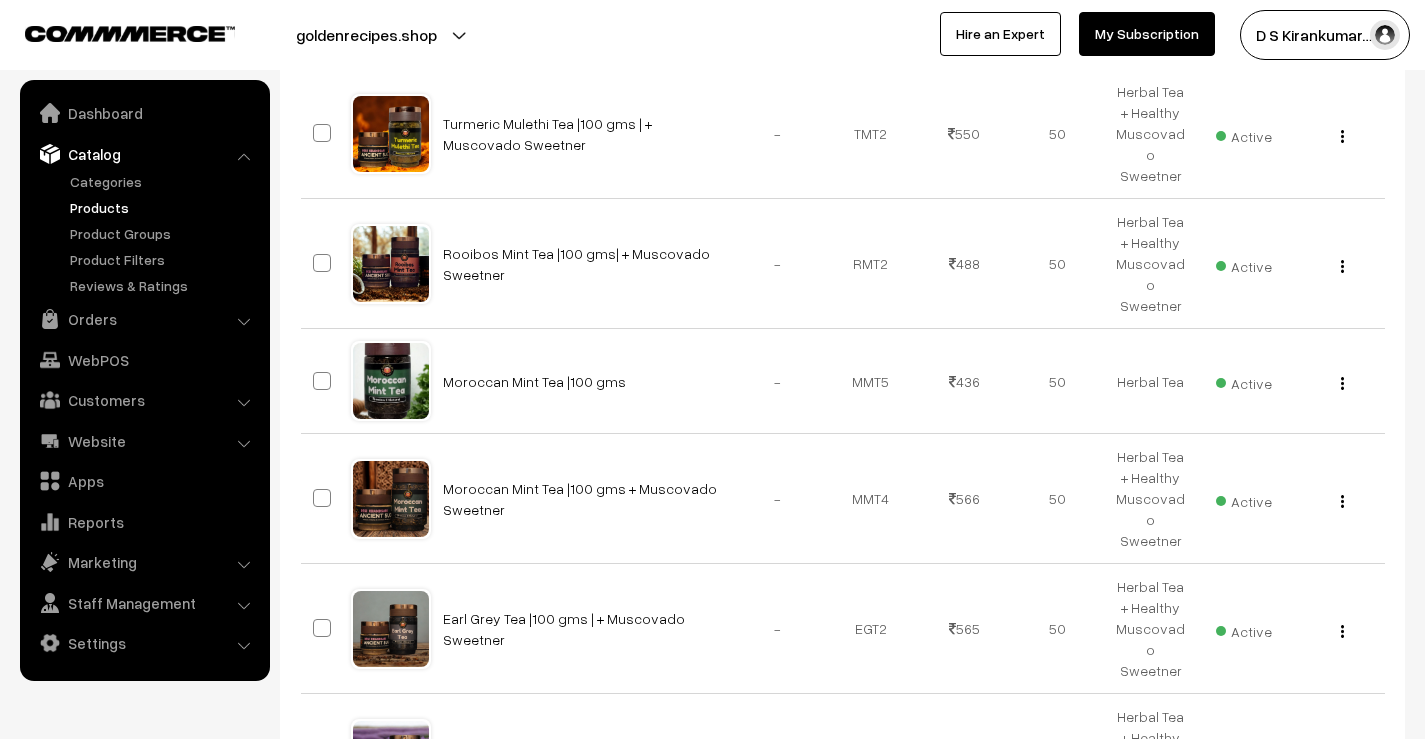 click at bounding box center [1368, 874] 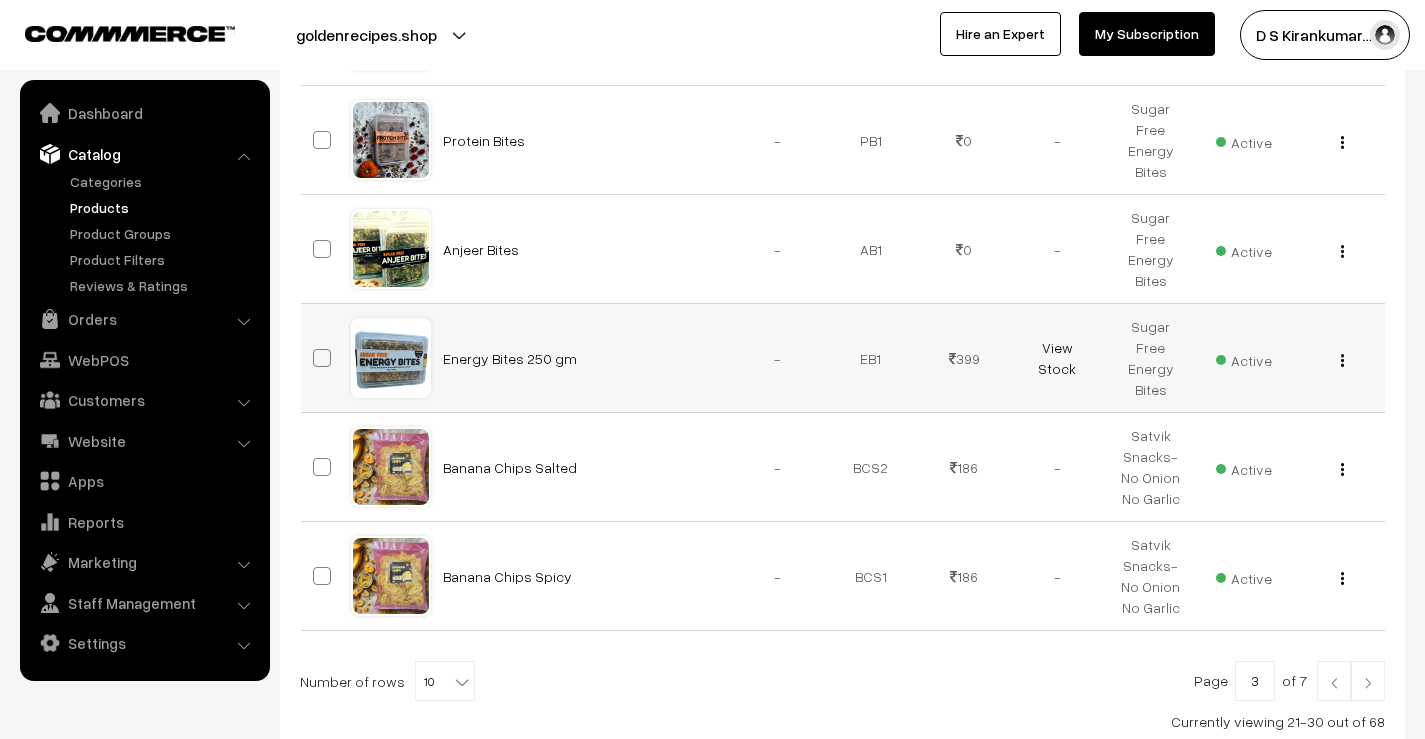 scroll, scrollTop: 1000, scrollLeft: 0, axis: vertical 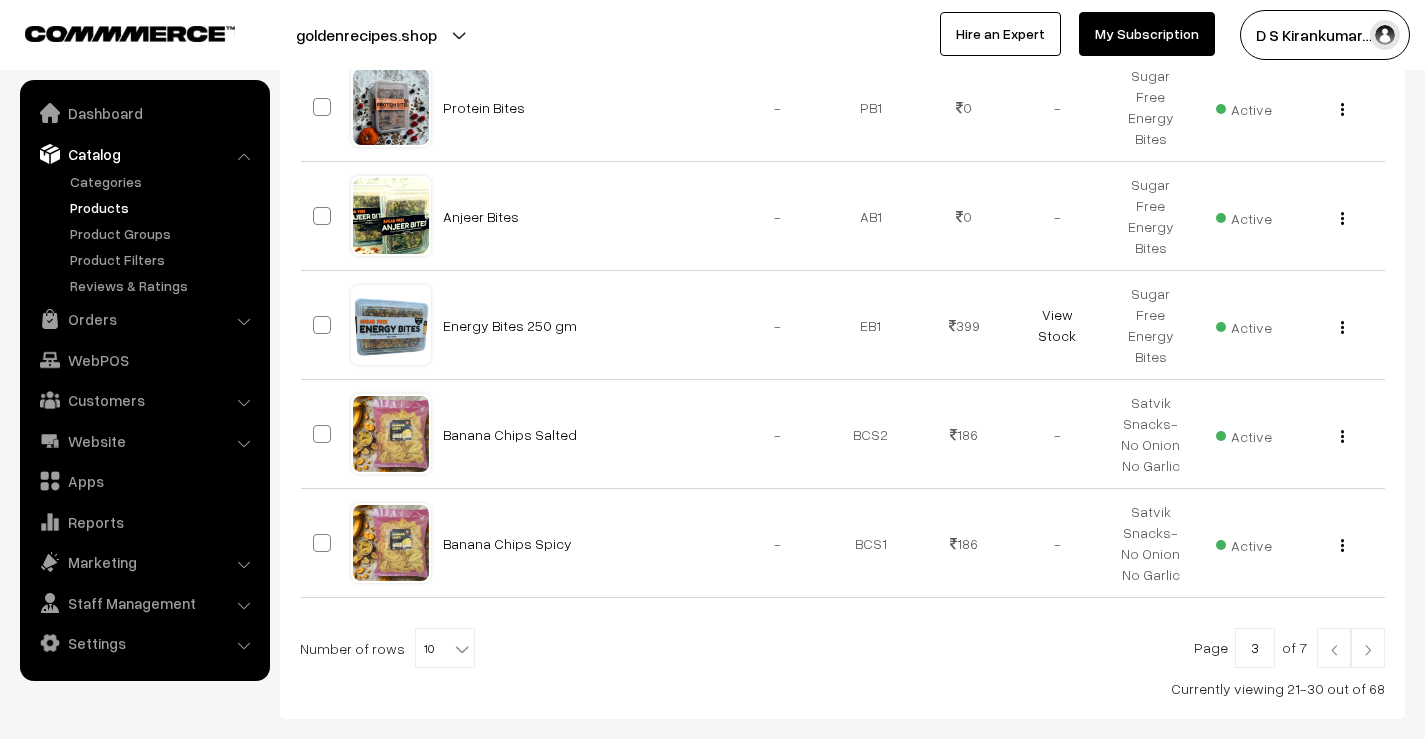 click at bounding box center [1368, 650] 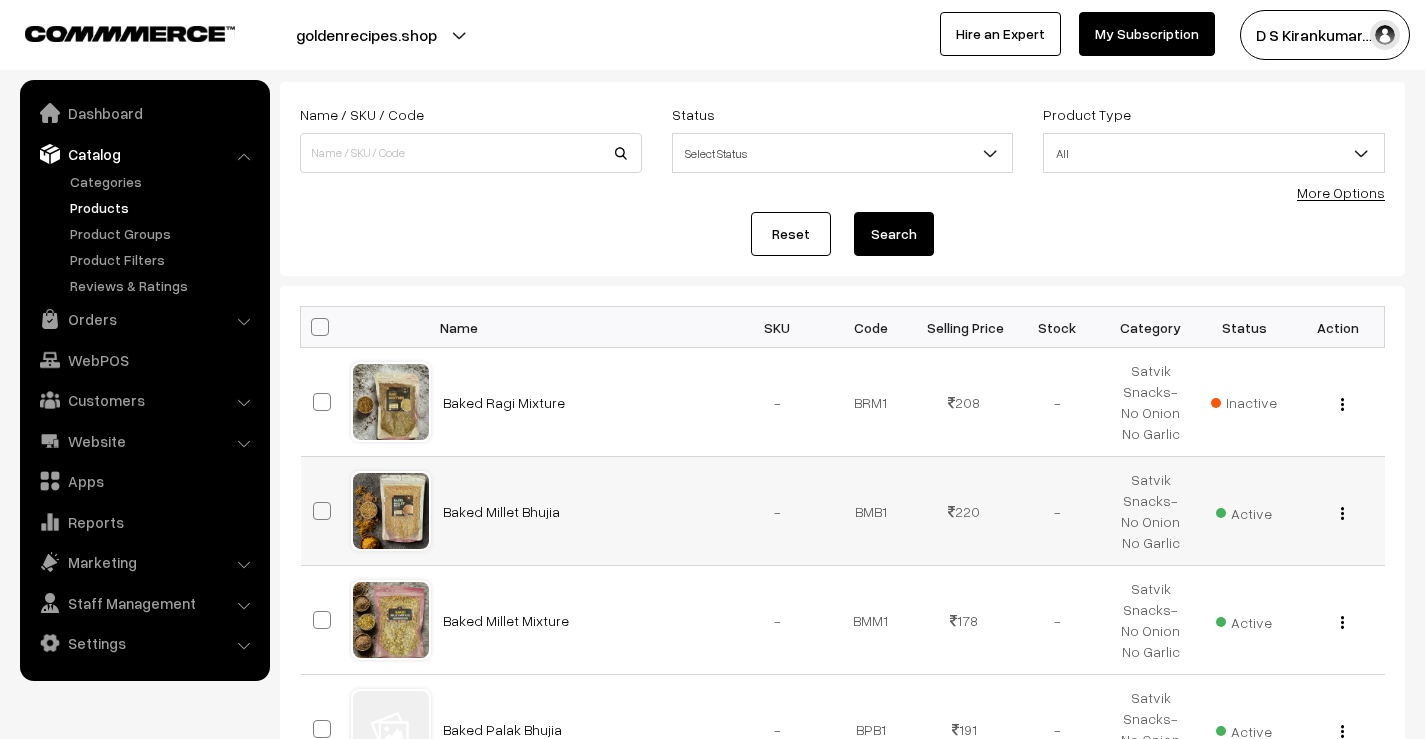 scroll, scrollTop: 100, scrollLeft: 0, axis: vertical 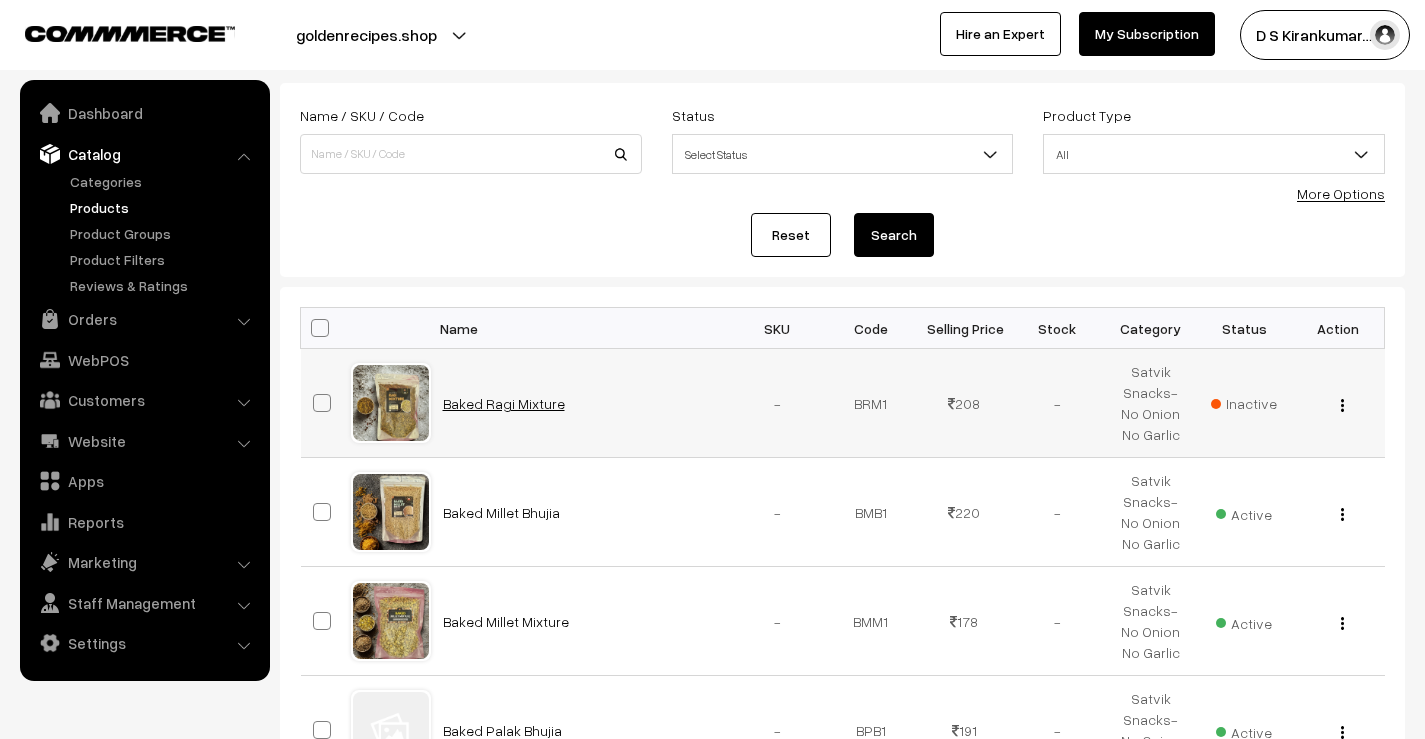 click on "Baked Ragi Mixture" at bounding box center [504, 403] 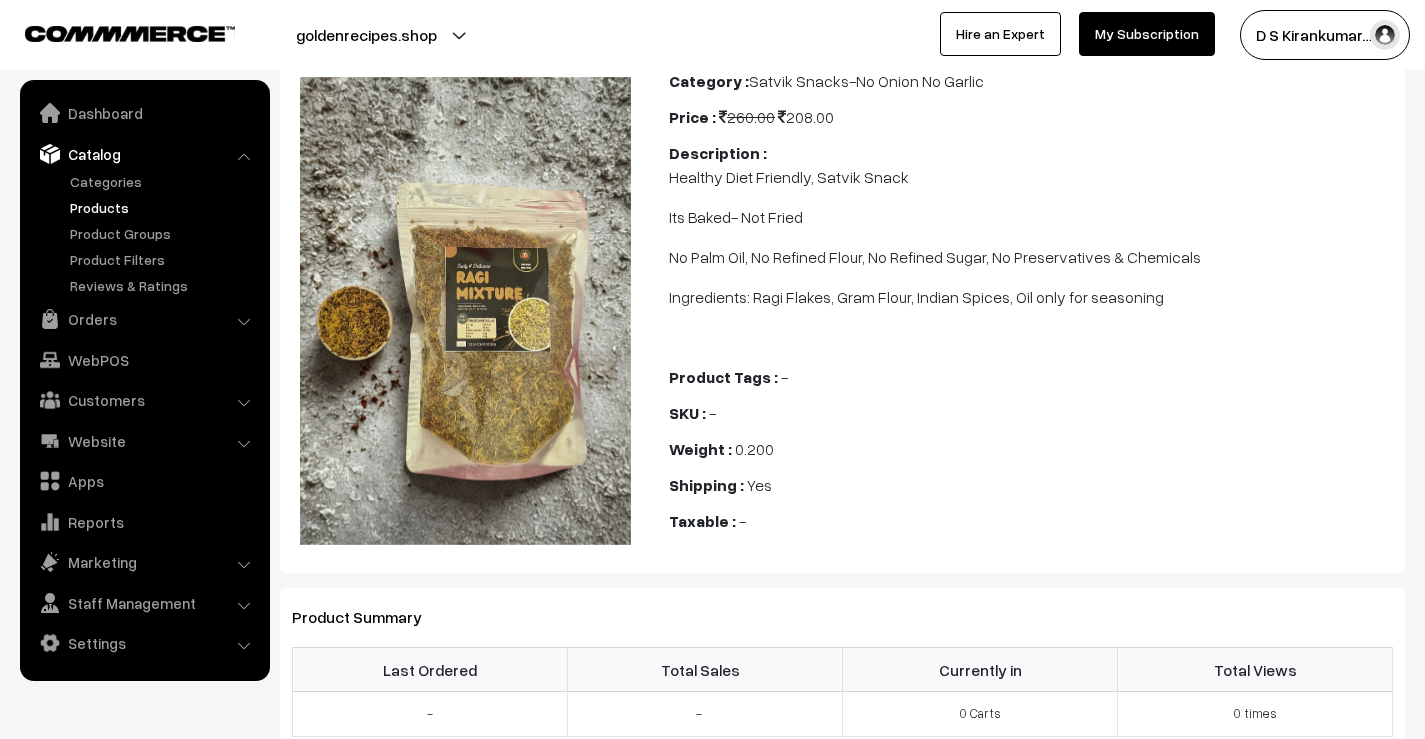 scroll, scrollTop: 0, scrollLeft: 0, axis: both 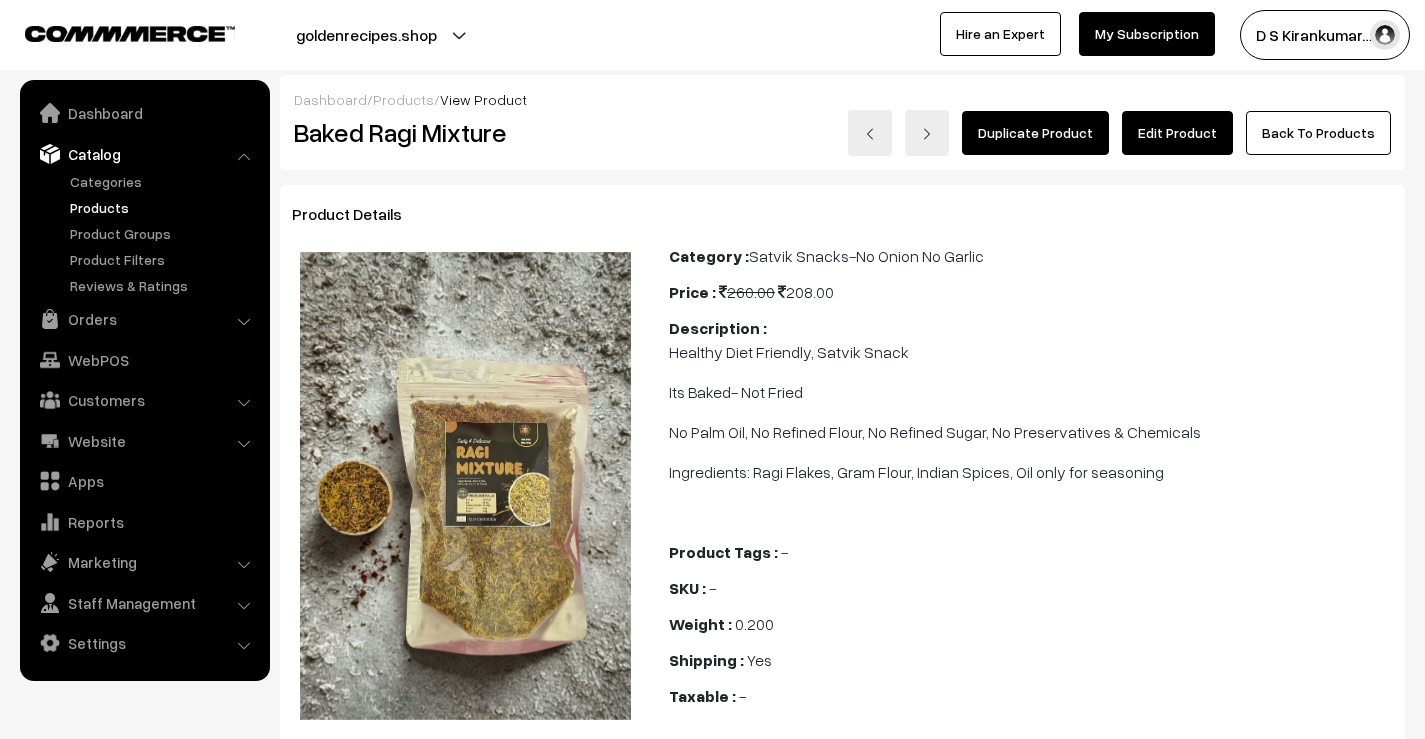 click on "Edit Product" at bounding box center [1177, 133] 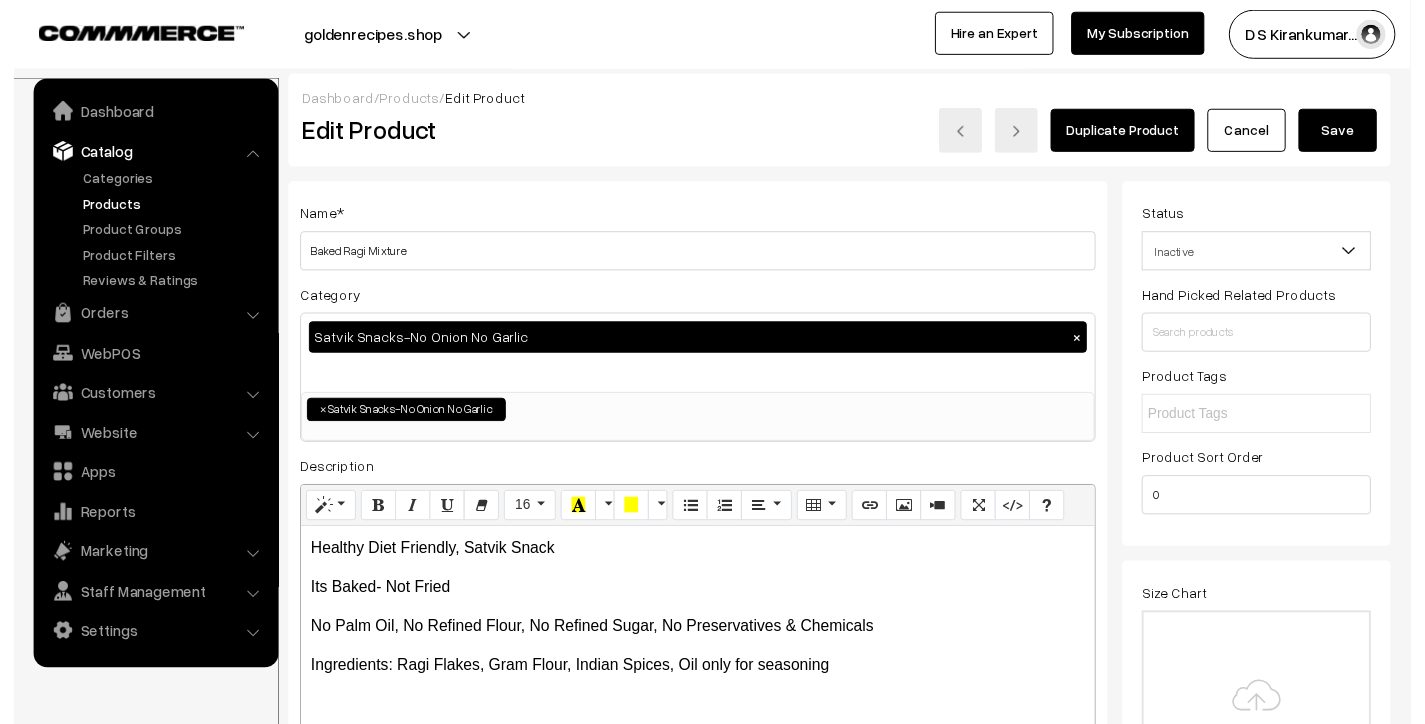 scroll, scrollTop: 0, scrollLeft: 0, axis: both 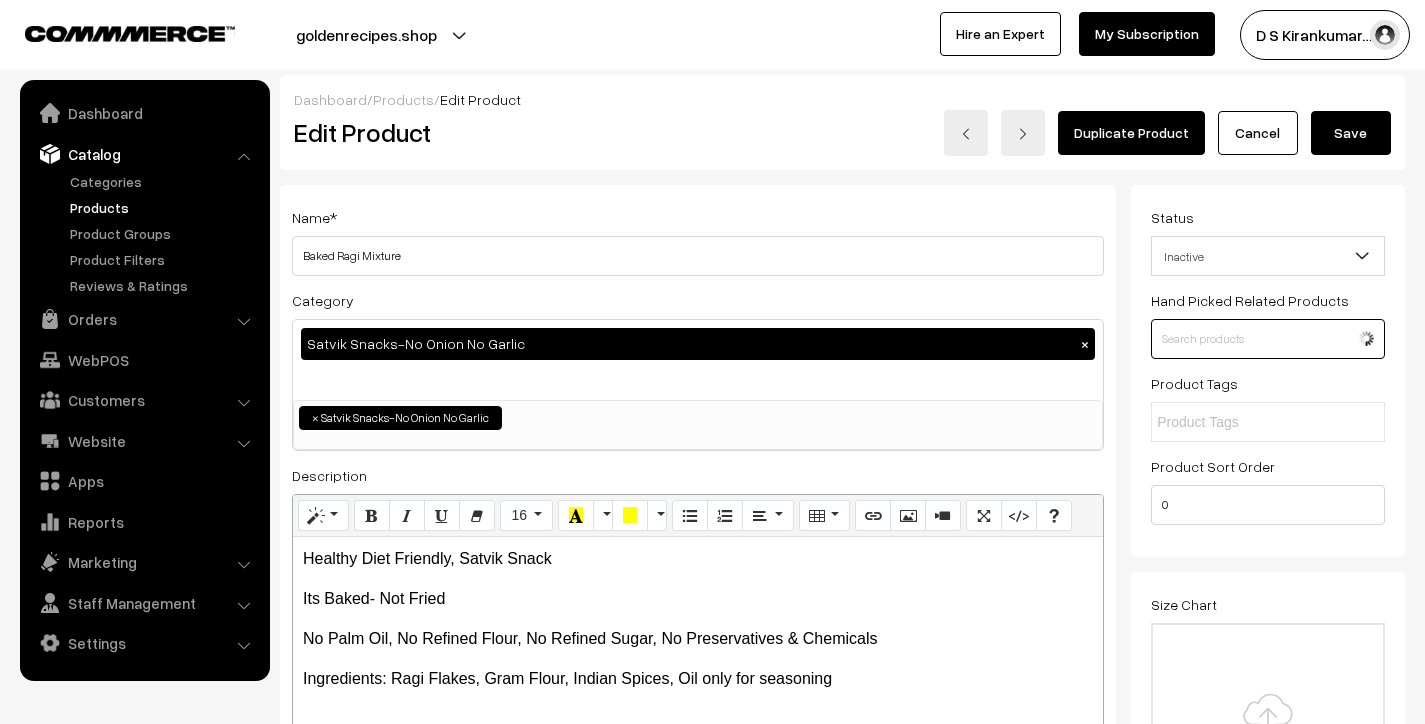 click at bounding box center [1268, 339] 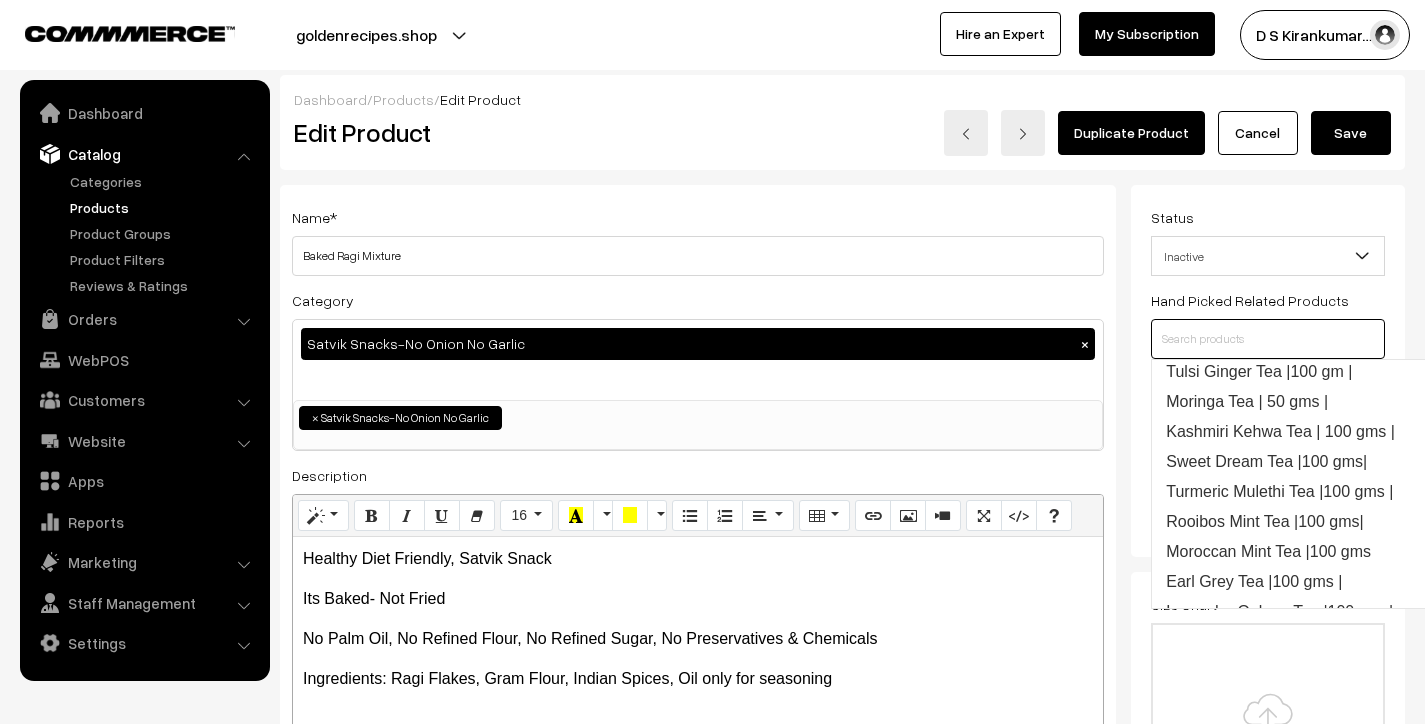 scroll, scrollTop: 352, scrollLeft: 0, axis: vertical 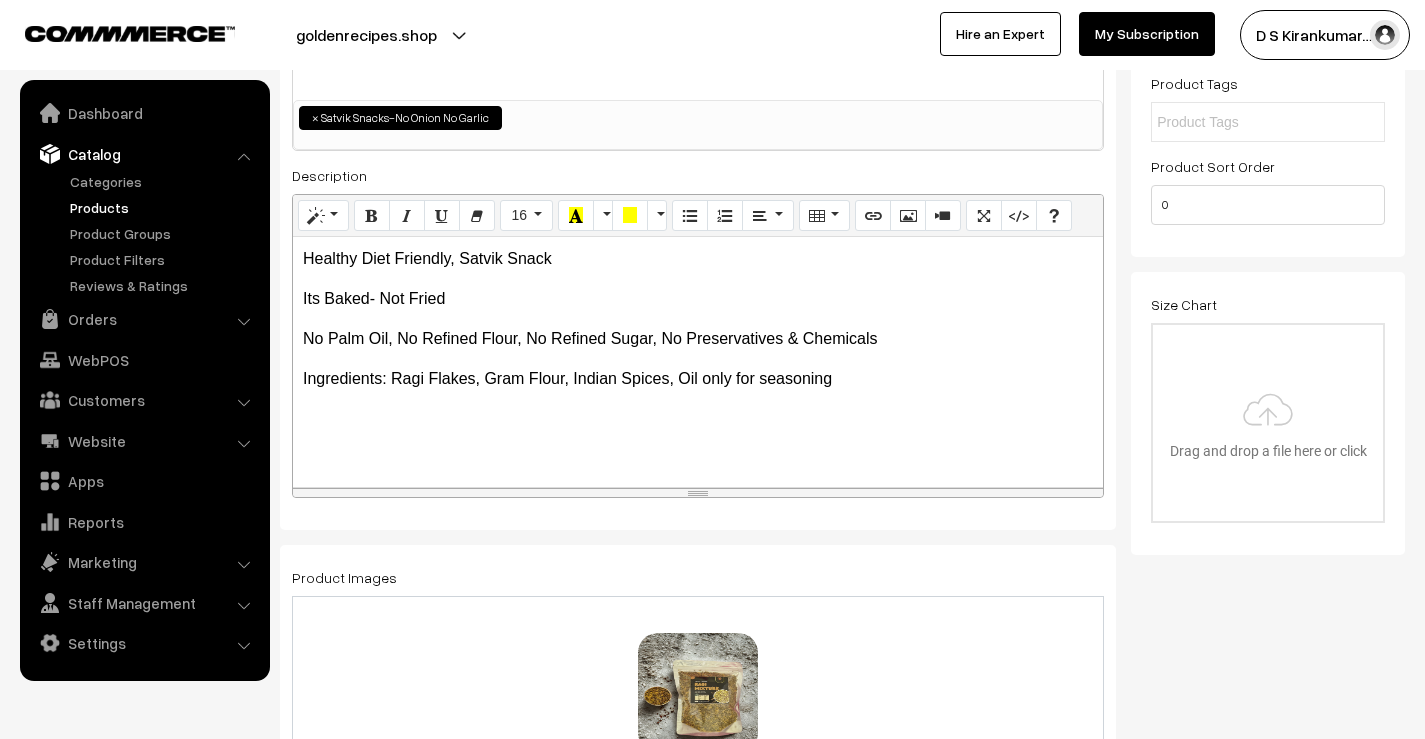 click on "Status
Active
Inactive
Inactive
Publish Date
Product Type
-- Select --
-- Select --
Filter Color
Hand Picked Related Products
0" at bounding box center [1275, 1184] 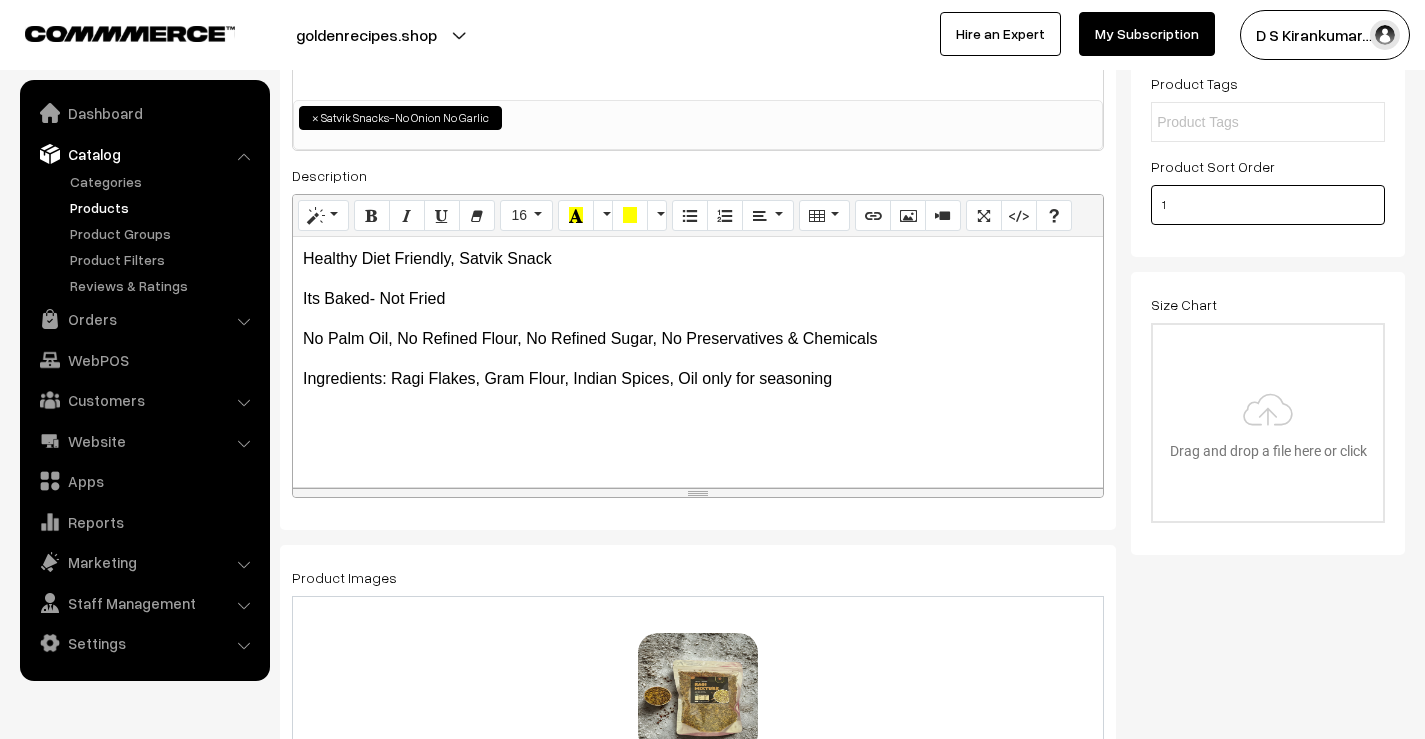 click on "1" at bounding box center (1268, 205) 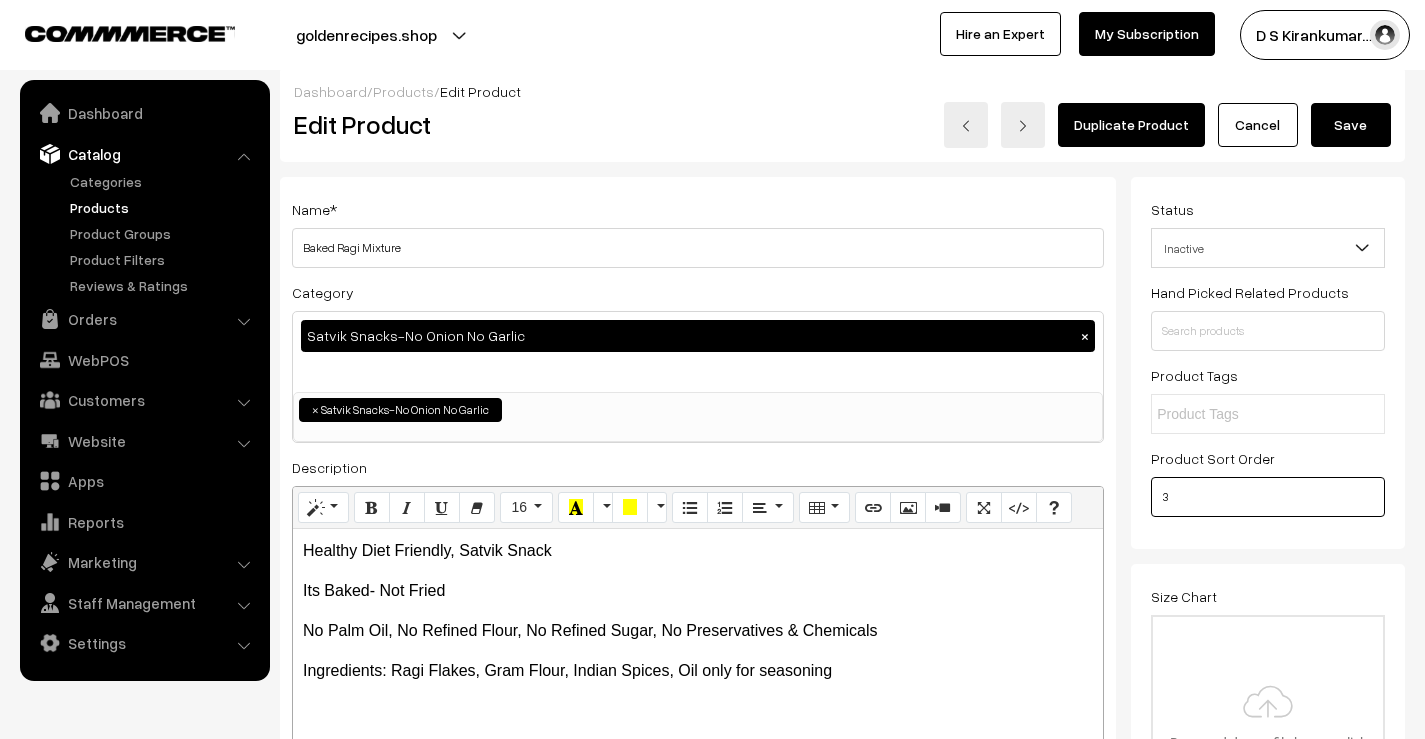 scroll, scrollTop: 0, scrollLeft: 0, axis: both 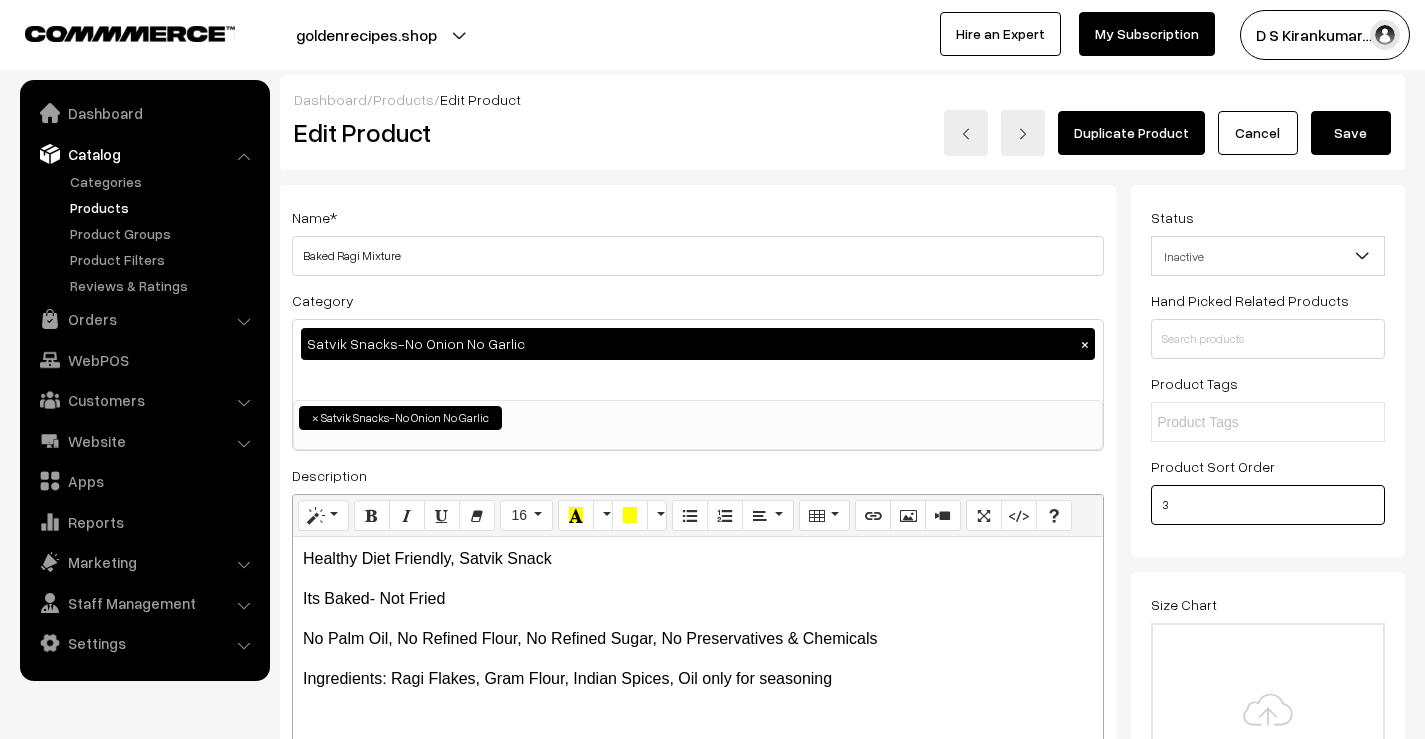 type on "3" 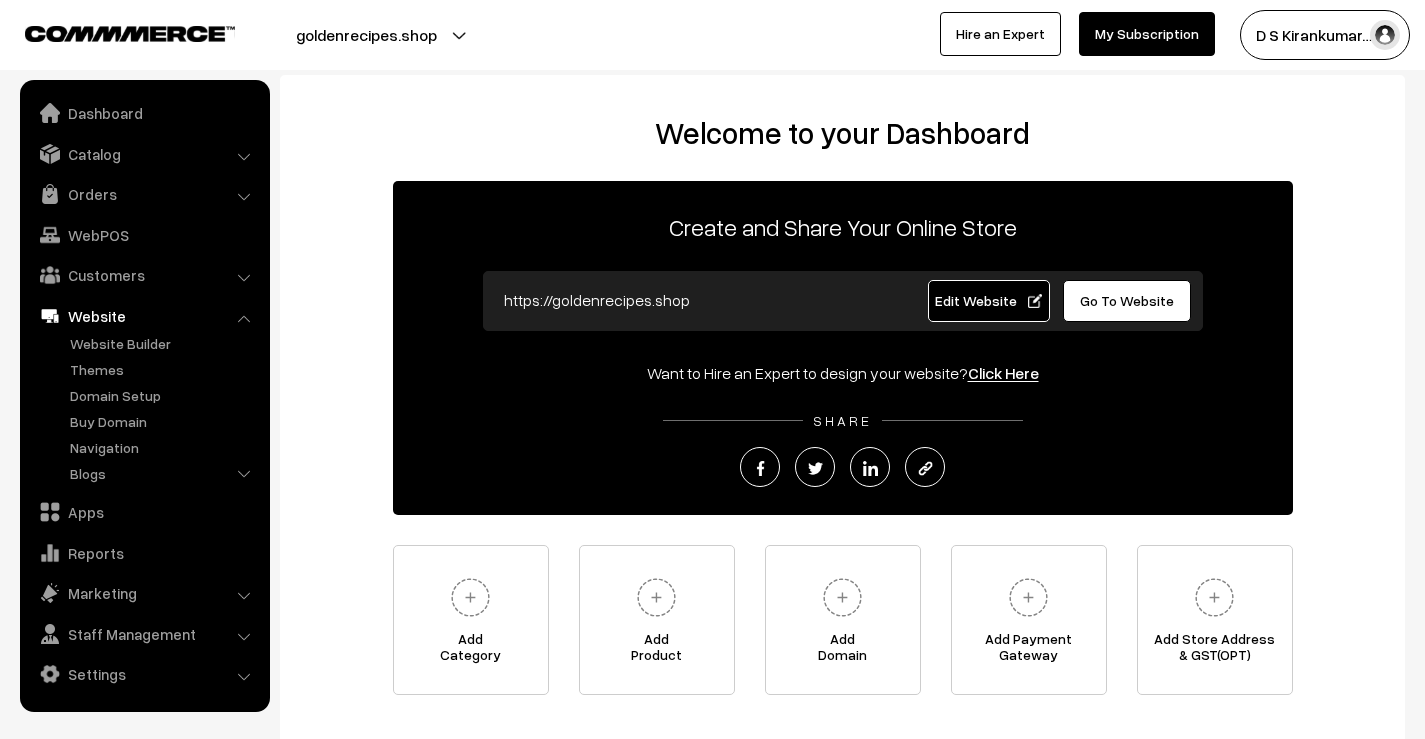 scroll, scrollTop: 0, scrollLeft: 0, axis: both 